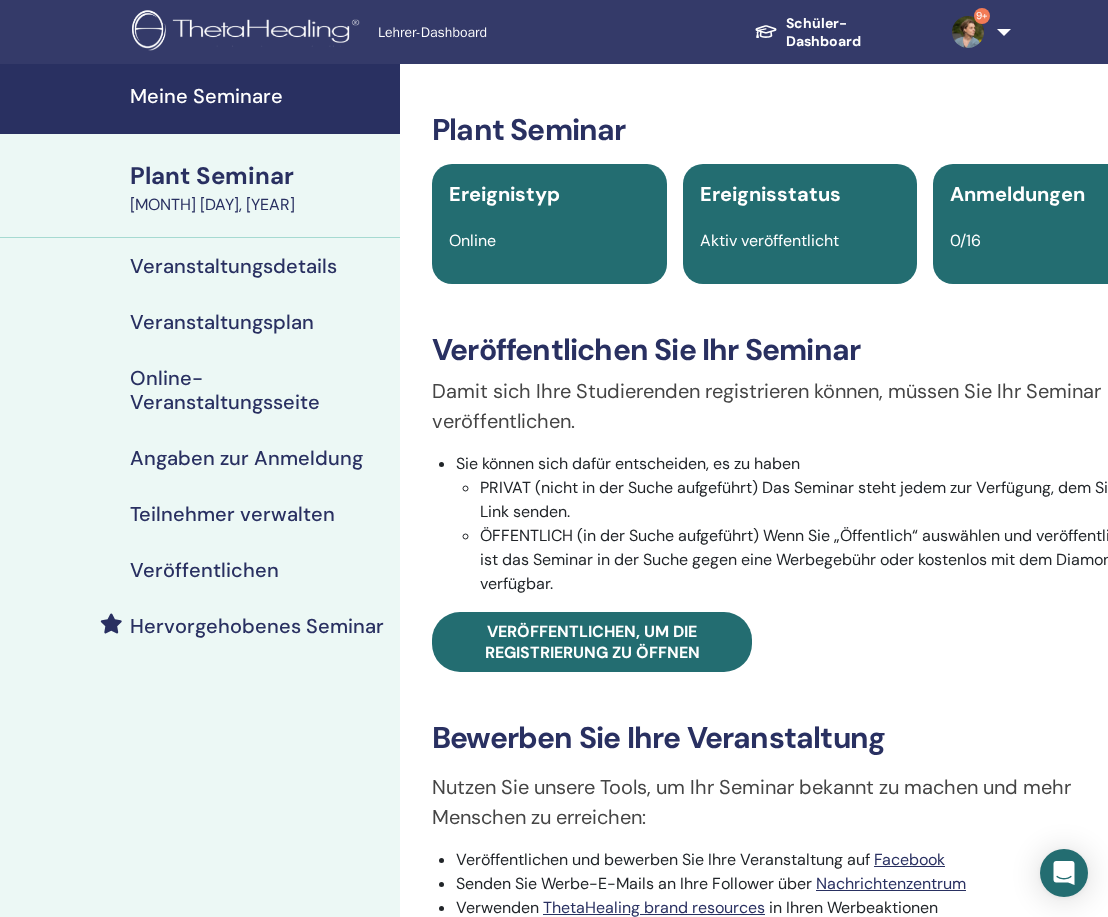scroll, scrollTop: 0, scrollLeft: 0, axis: both 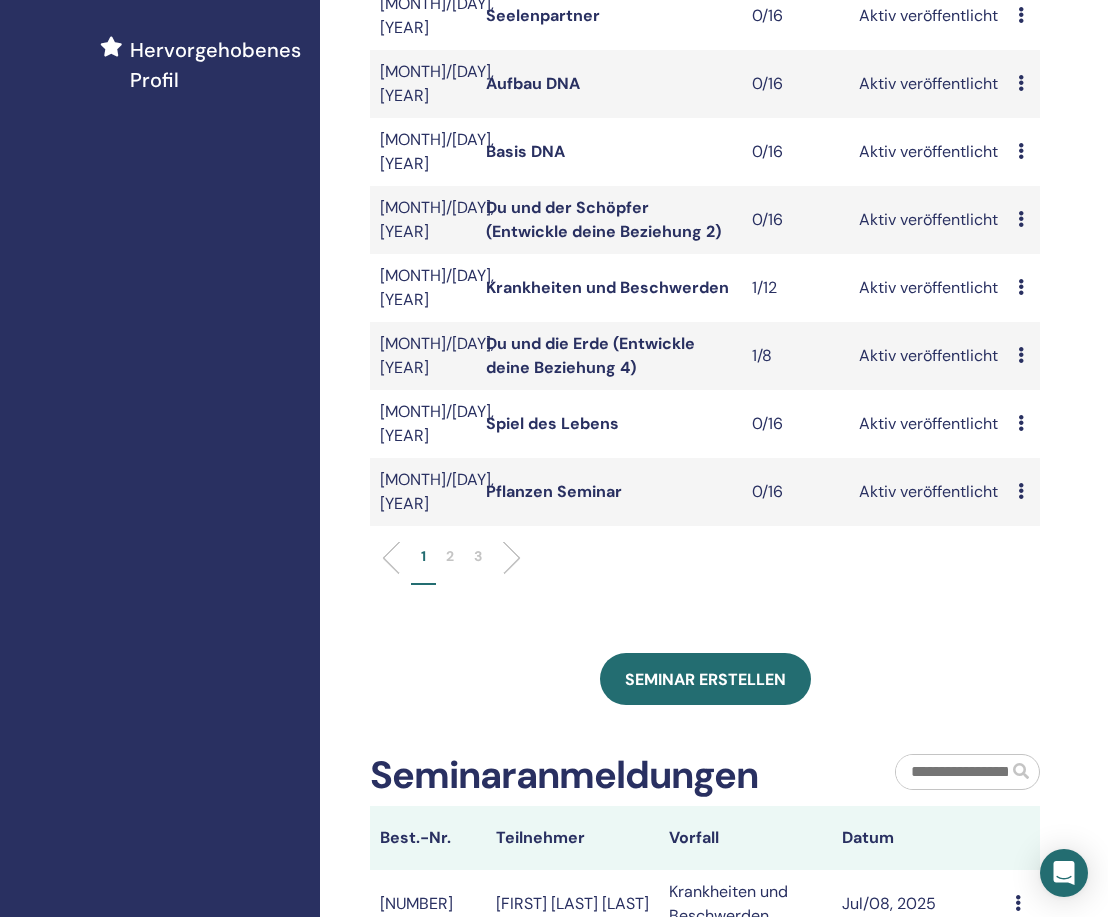 click on "Spiel des Lebens" at bounding box center [552, 423] 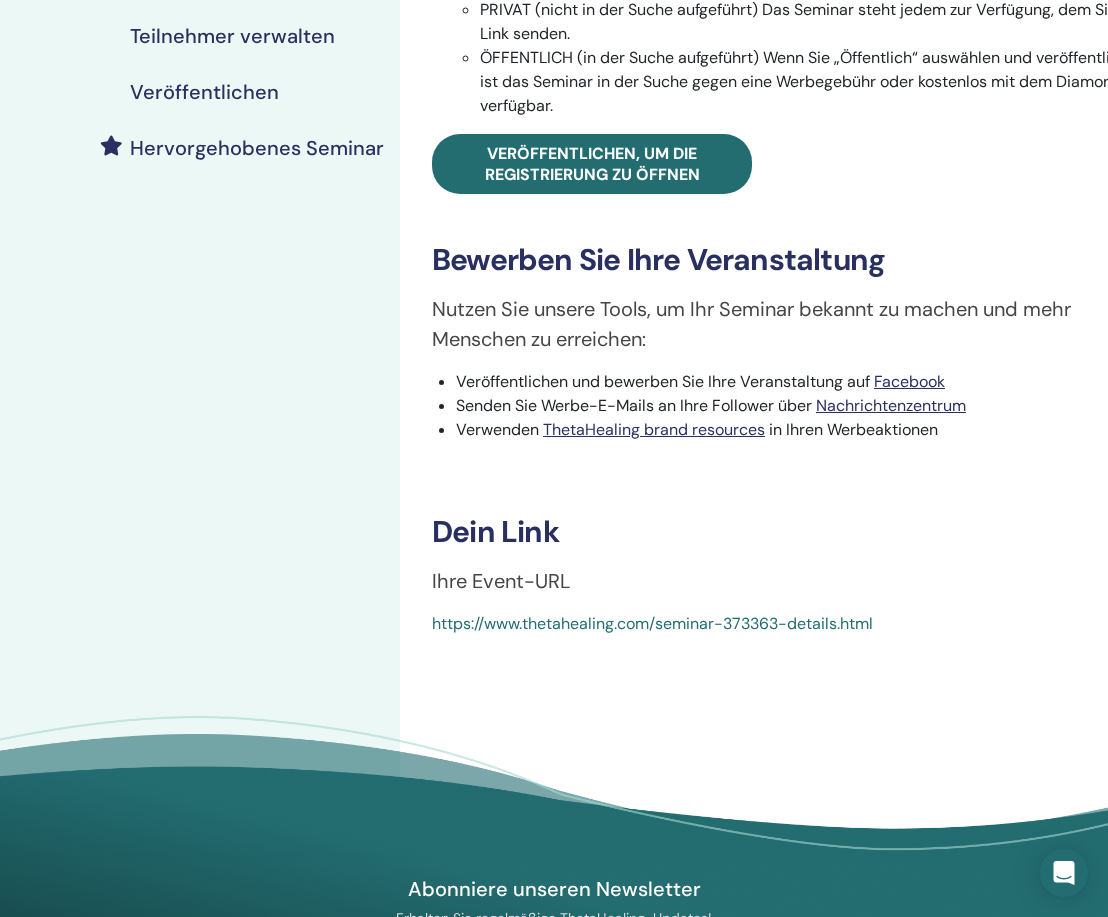 scroll, scrollTop: 480, scrollLeft: 0, axis: vertical 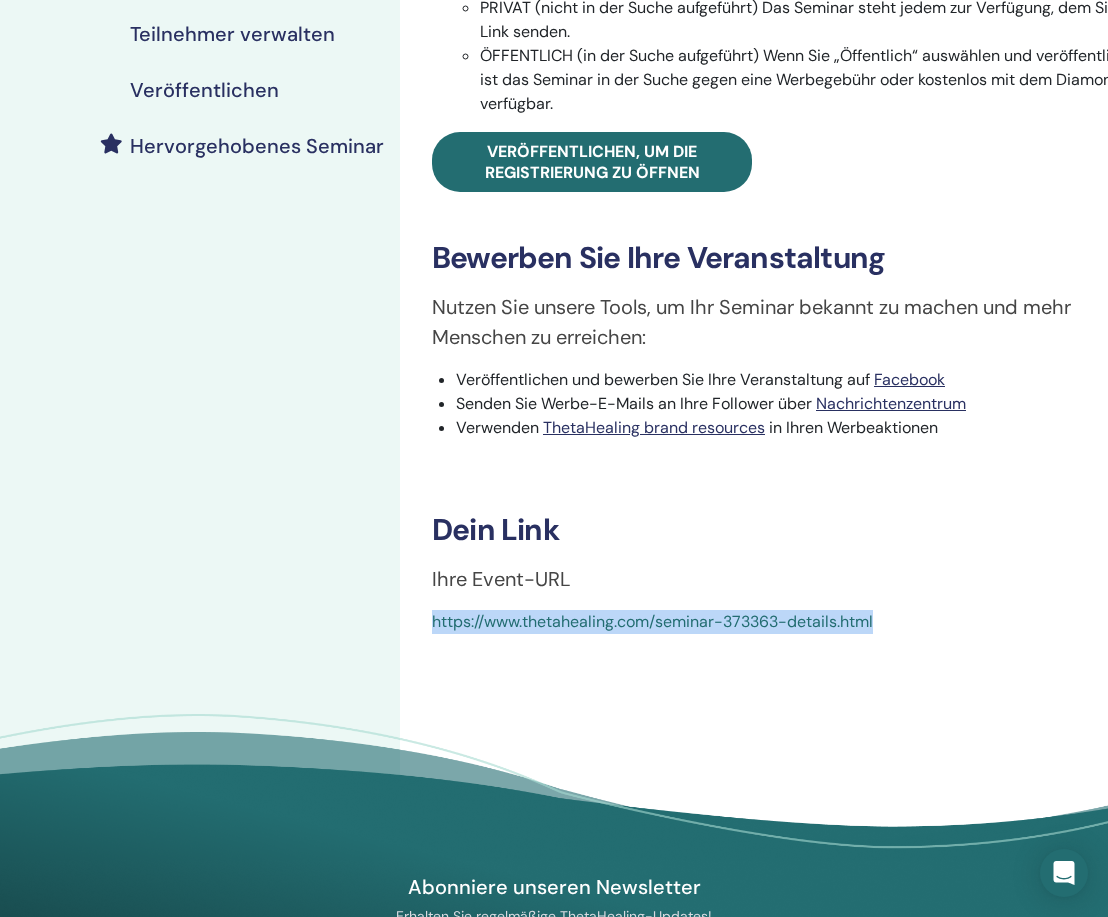 drag, startPoint x: 424, startPoint y: 618, endPoint x: 912, endPoint y: 624, distance: 488.0369 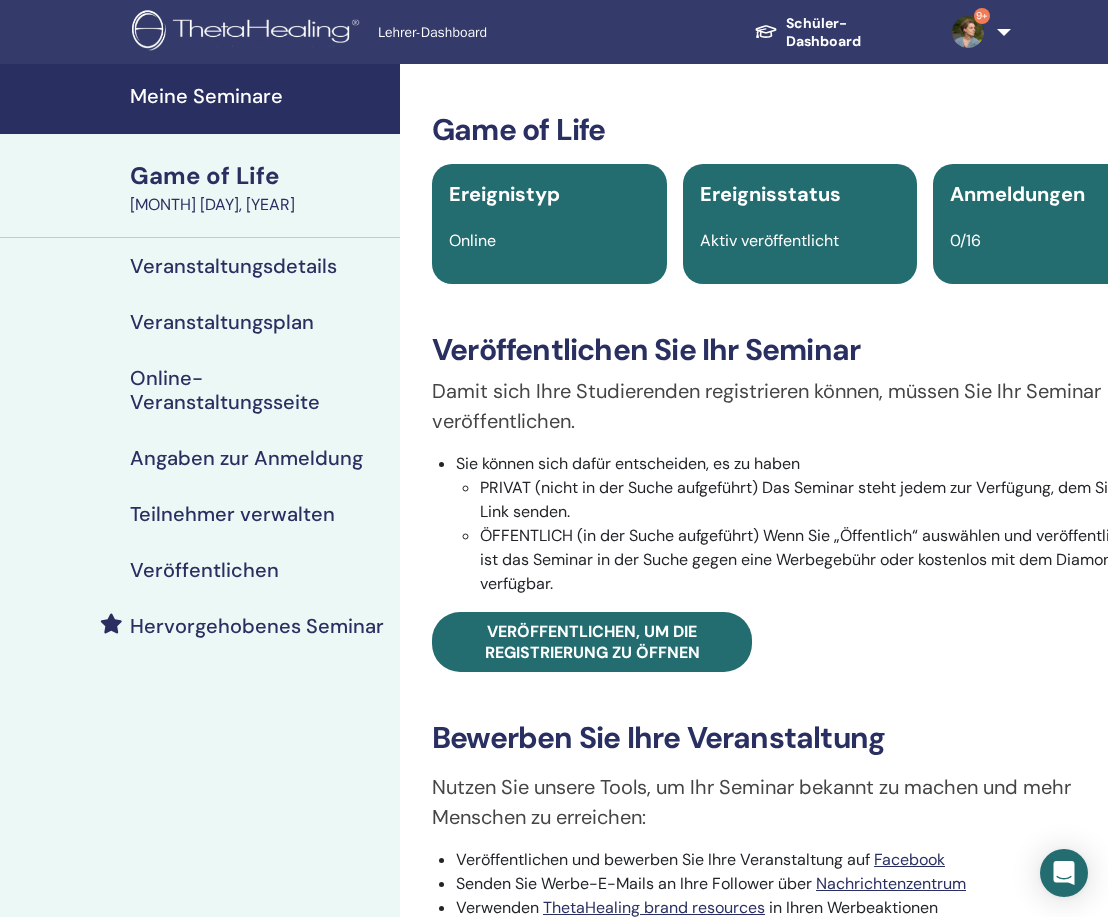 scroll, scrollTop: 0, scrollLeft: 0, axis: both 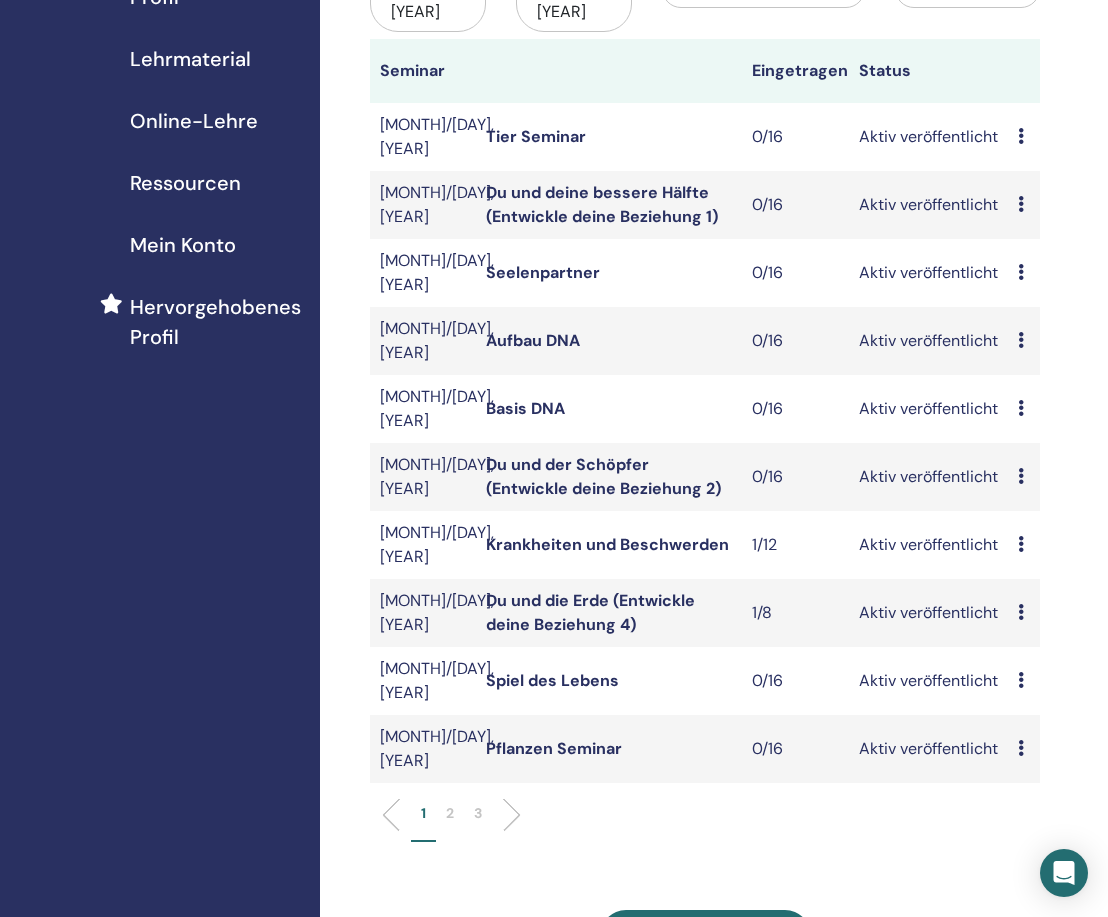click on "2" at bounding box center [450, 813] 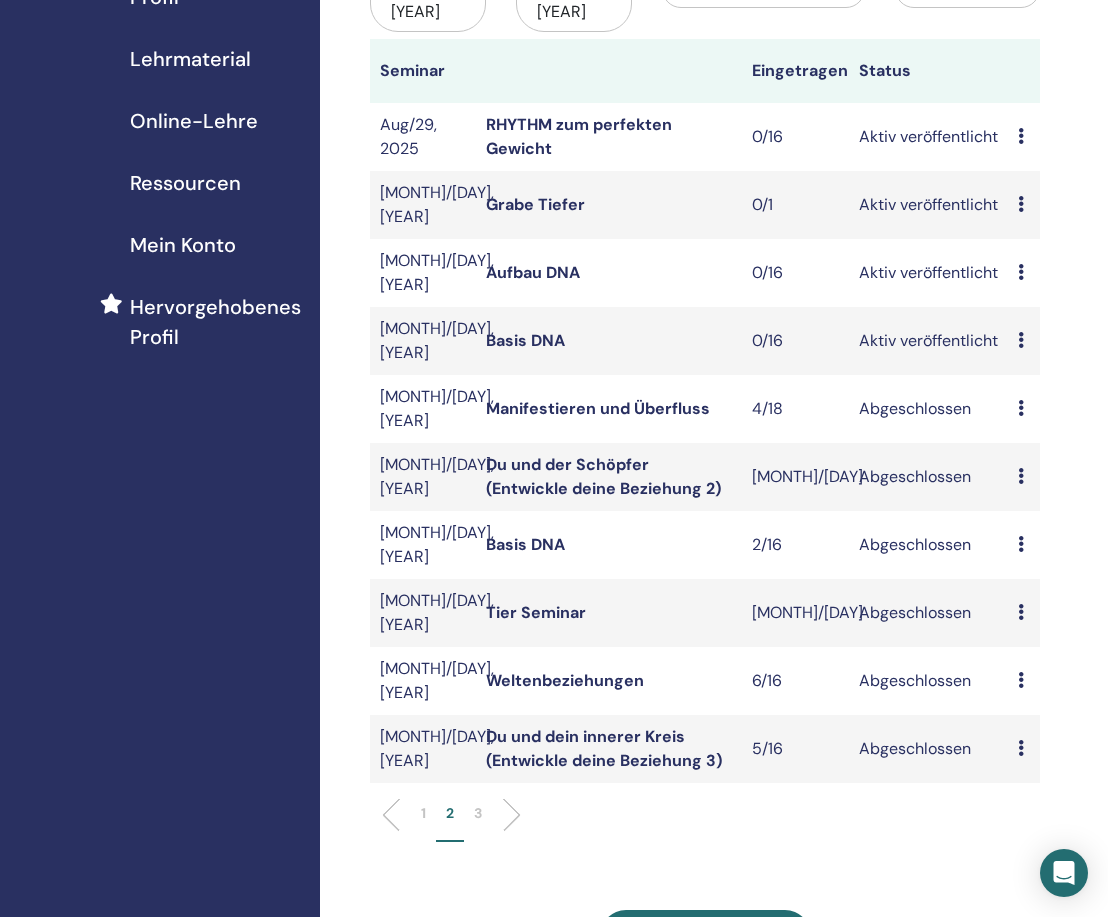 click on "1" at bounding box center (423, 813) 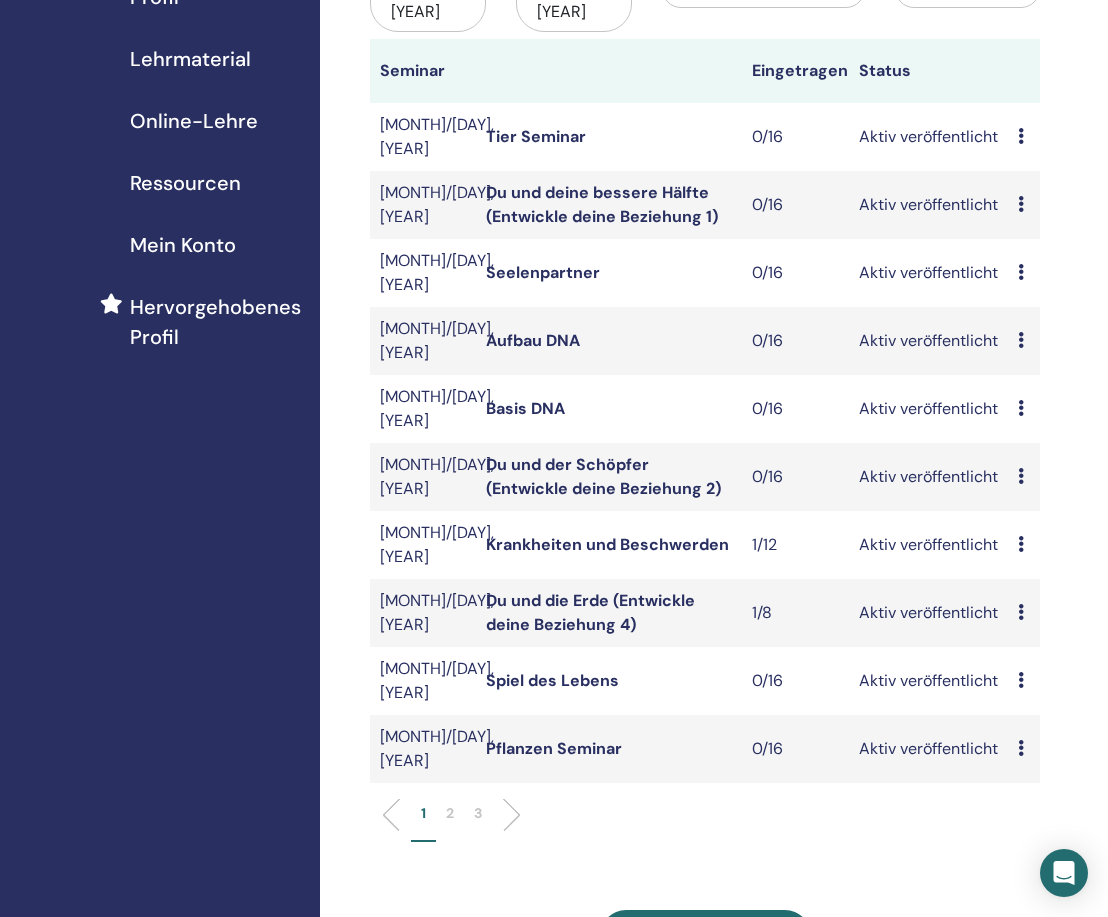 click on "Spiel des Lebens" at bounding box center [552, 680] 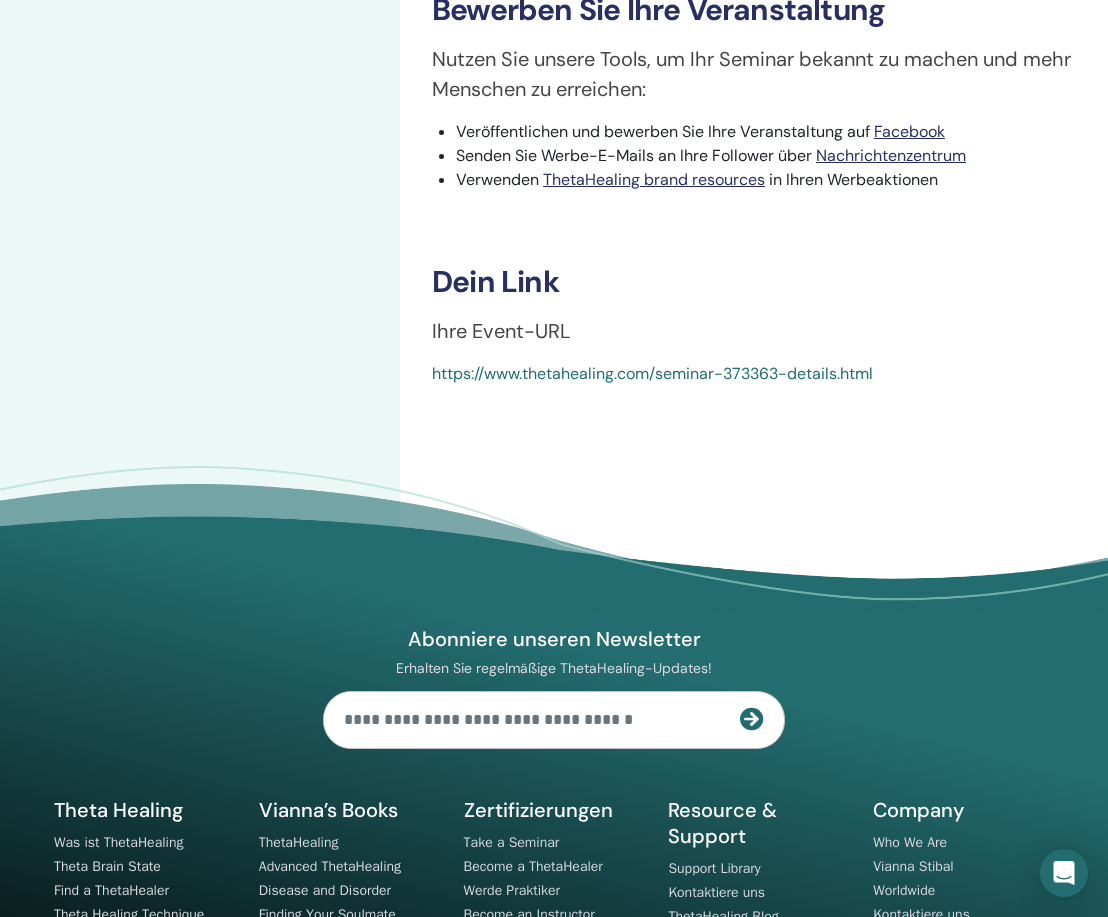 scroll, scrollTop: 723, scrollLeft: 3, axis: both 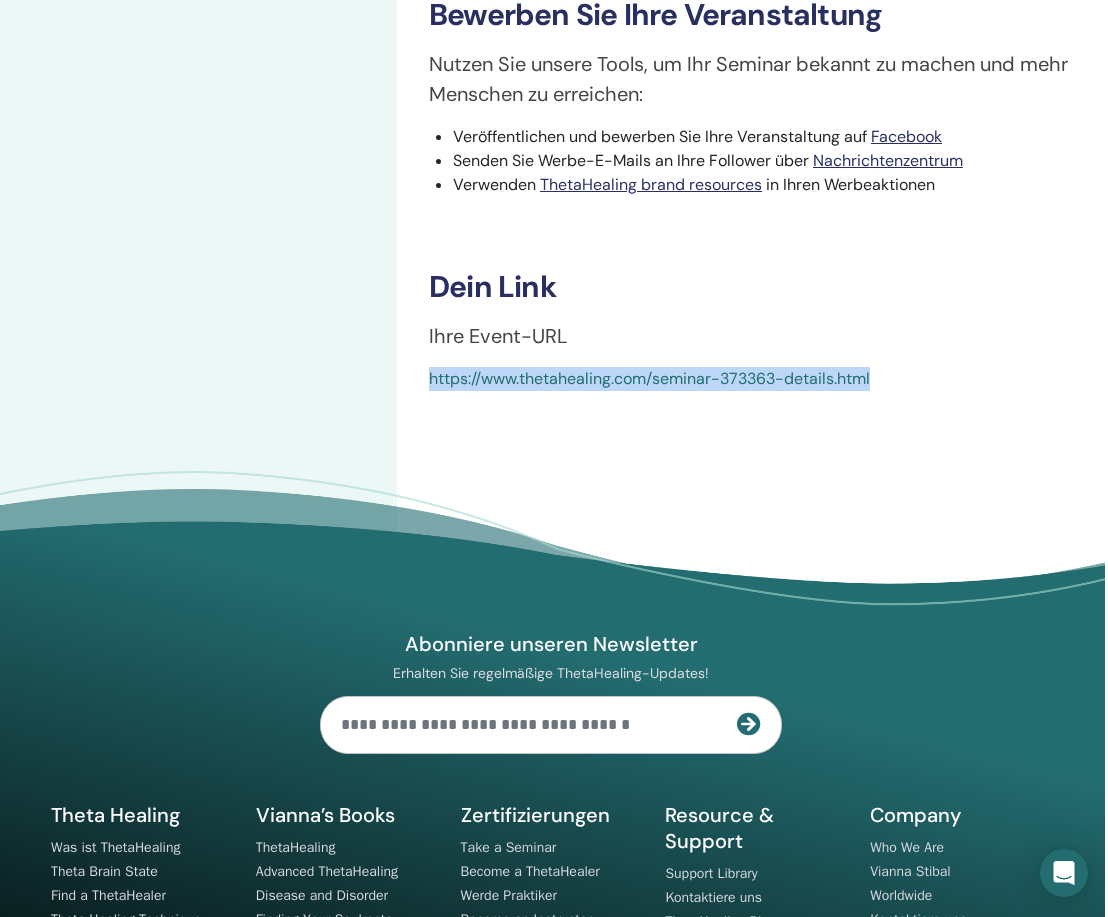 drag, startPoint x: 423, startPoint y: 376, endPoint x: 904, endPoint y: 378, distance: 481.00415 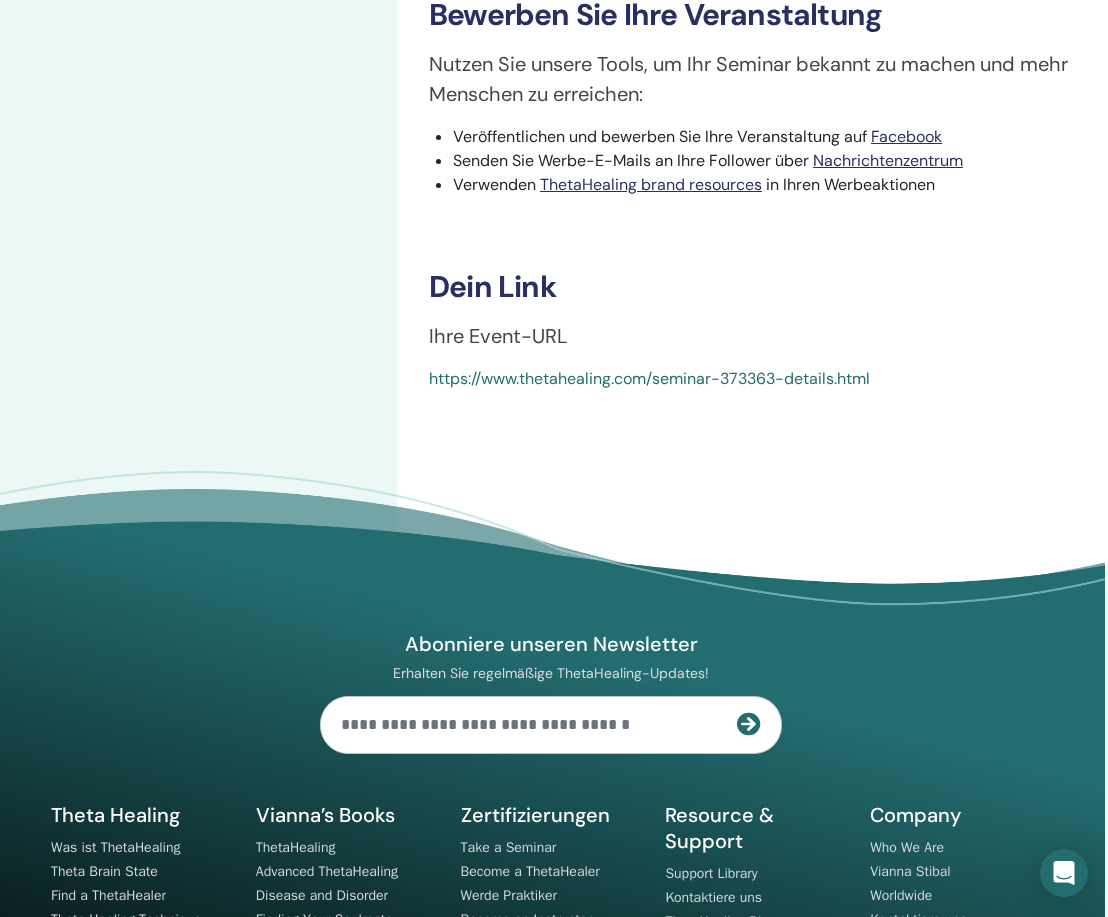 click on "Game of Life Ereignistyp Online Ereignisstatus Aktiv veröffentlicht Anmeldungen 0/16 Veröffentlichen Sie Ihr Seminar Damit sich Ihre Studierenden registrieren können, müssen Sie Ihr Seminar veröffentlichen. Sie können sich dafür entscheiden, es zu haben PRIVAT (nicht in der Suche aufgeführt) Das Seminar steht jedem zur Verfügung, dem Sie Ihren Link senden. ÖFFENTLICH (in der Suche aufgeführt) Wenn Sie „Öffentlich“ auswählen und veröffentlichen, ist das Seminar in der Suche gegen eine Werbegebühr oder kostenlos mit dem Diamond-Plan verfügbar. Veröffentlichen, um die Registrierung zu öffnen Bewerben Sie Ihre Veranstaltung Nutzen Sie unsere Tools, um Ihr Seminar bekannt zu machen und mehr Menschen zu erreichen: Veröffentlichen und bewerben Sie Ihre Veranstaltung auf   Facebook Senden Sie Werbe-E-Mails an Ihre Follower über   Nachrichtenzentrum Verwenden   ThetaHealing brand resources   in Ihren Werbeaktionen Dein Link Deine Event-URL https://www.example.com/seminar-373363-details.html" at bounding box center (797, -110) 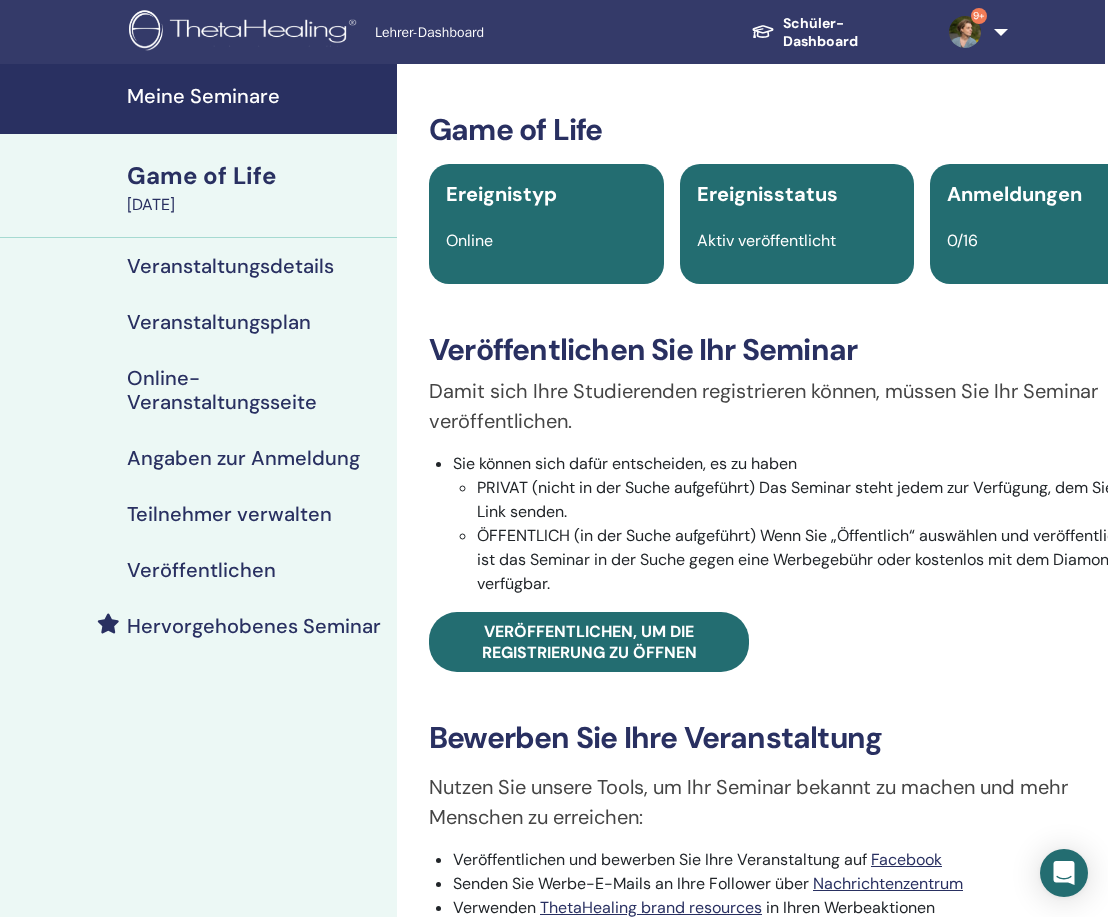 scroll, scrollTop: 0, scrollLeft: 3, axis: horizontal 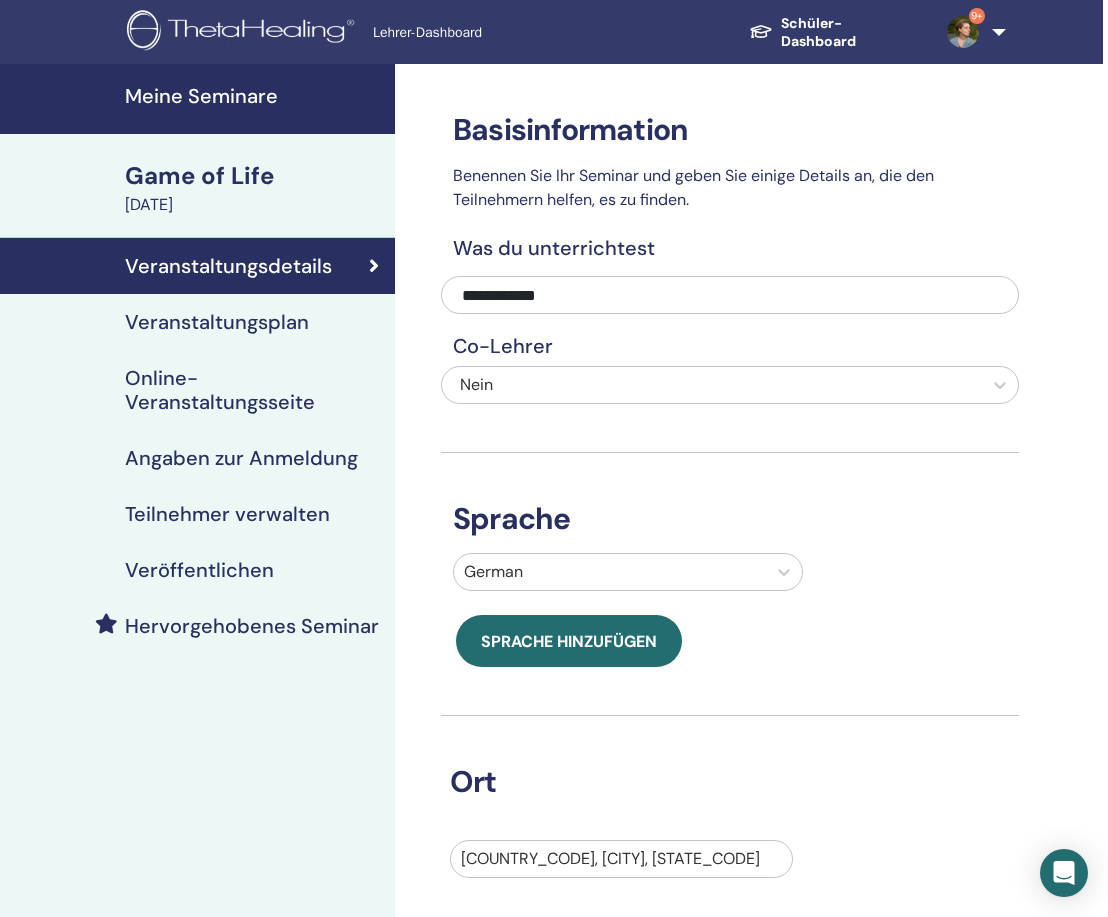 click on "Veranstaltungsplan" at bounding box center (217, 322) 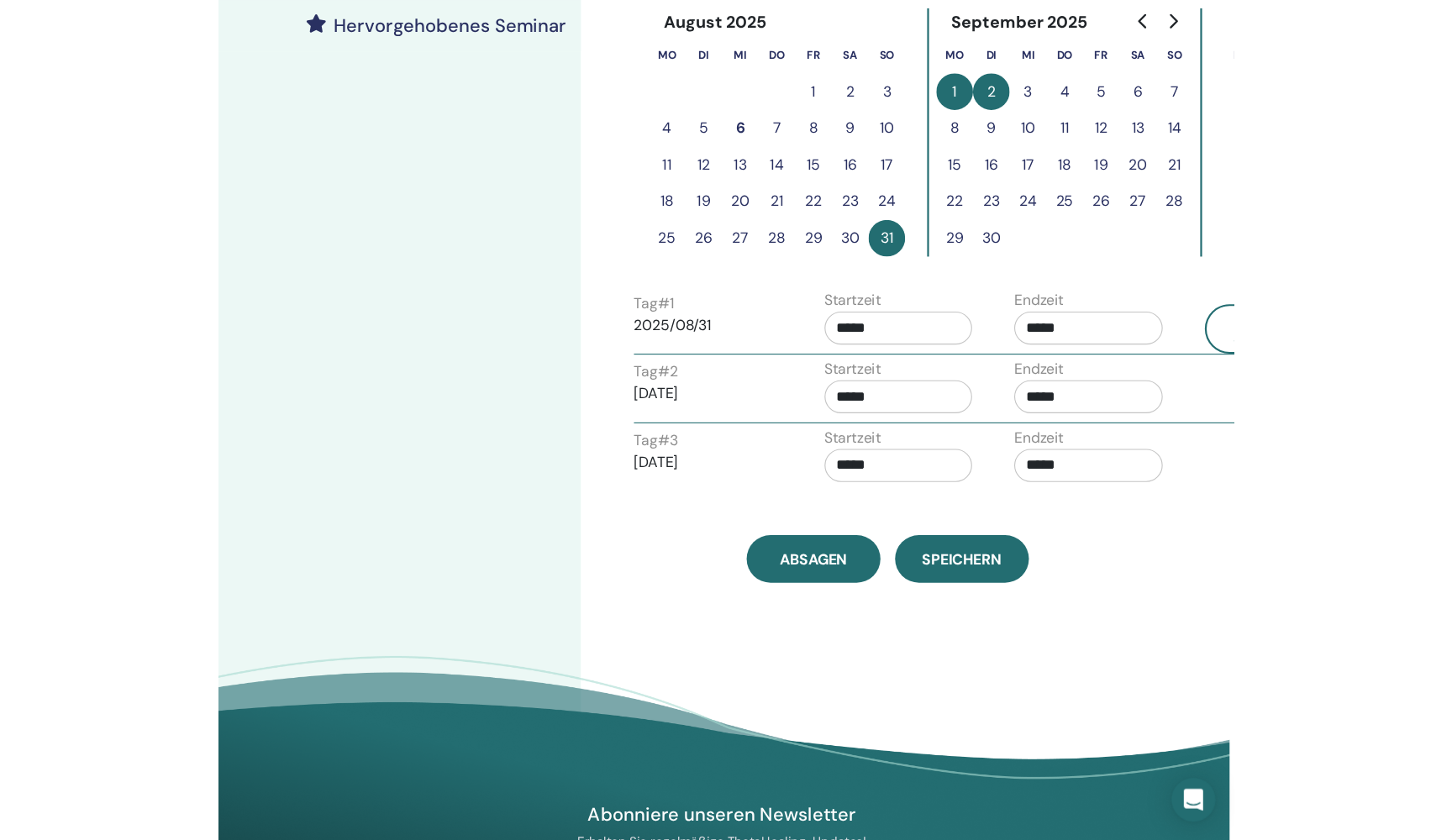 scroll, scrollTop: 502, scrollLeft: 0, axis: vertical 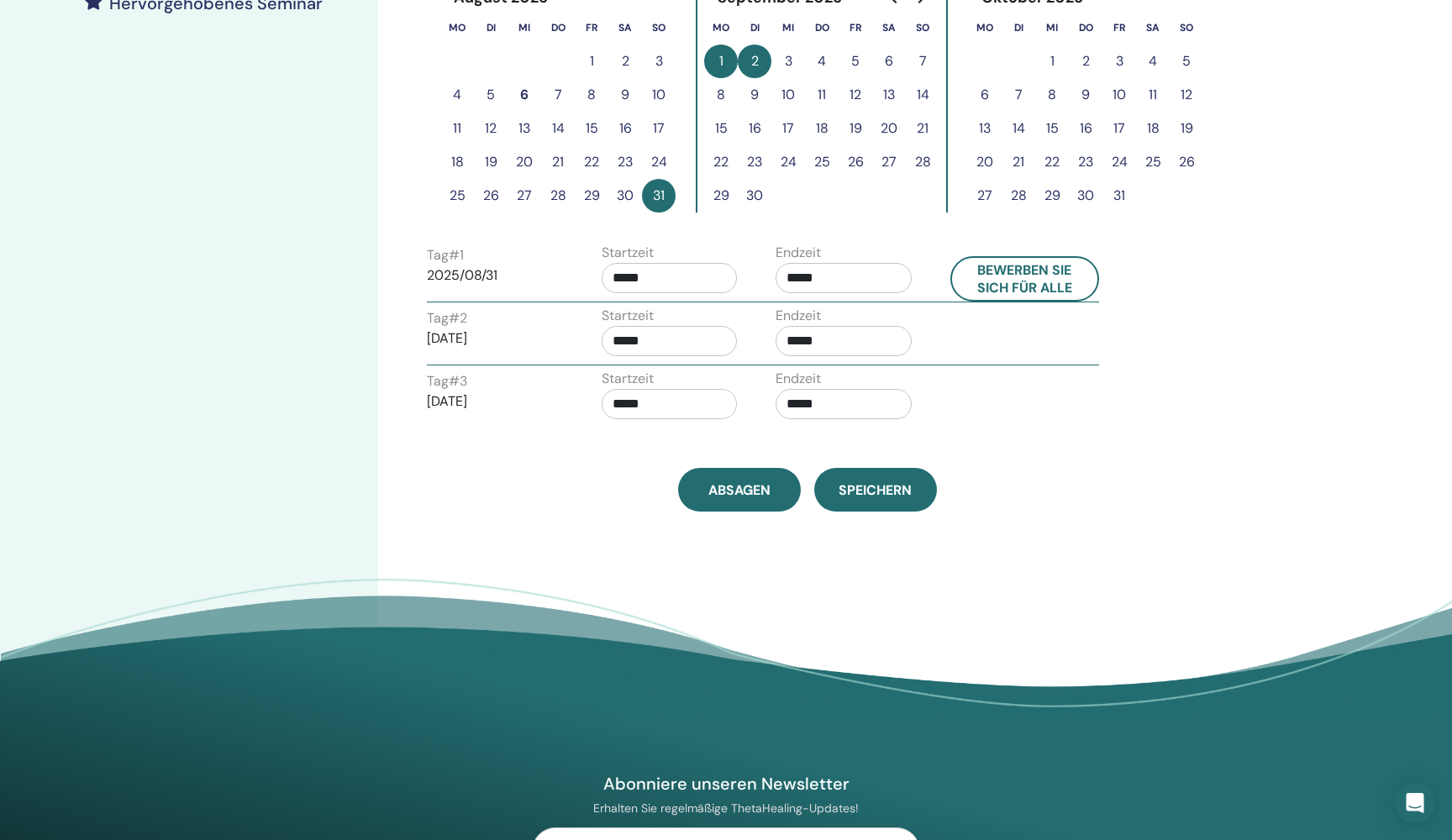click on "*****" at bounding box center [844, 278] 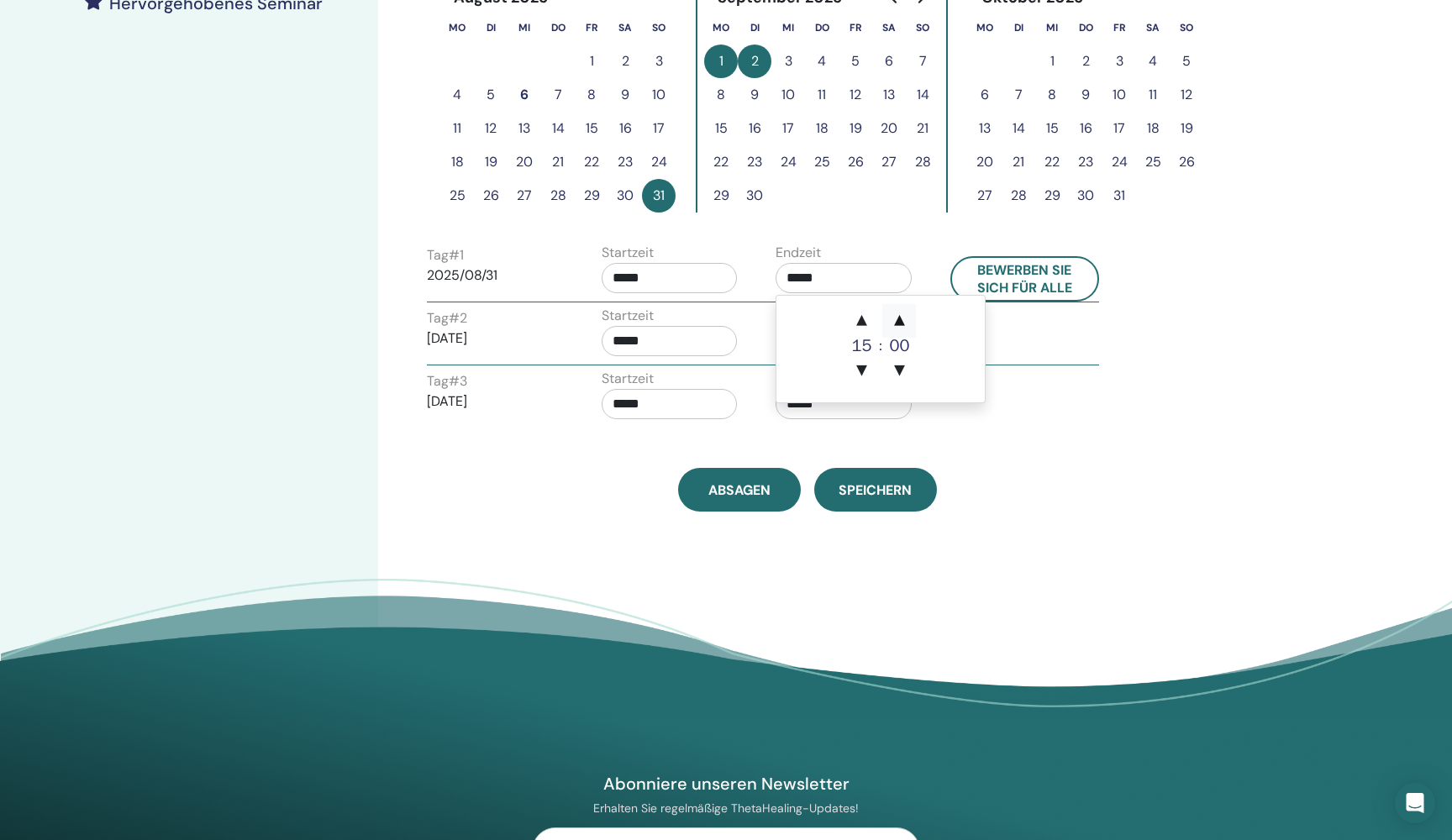 click on "▲" at bounding box center (899, 321) 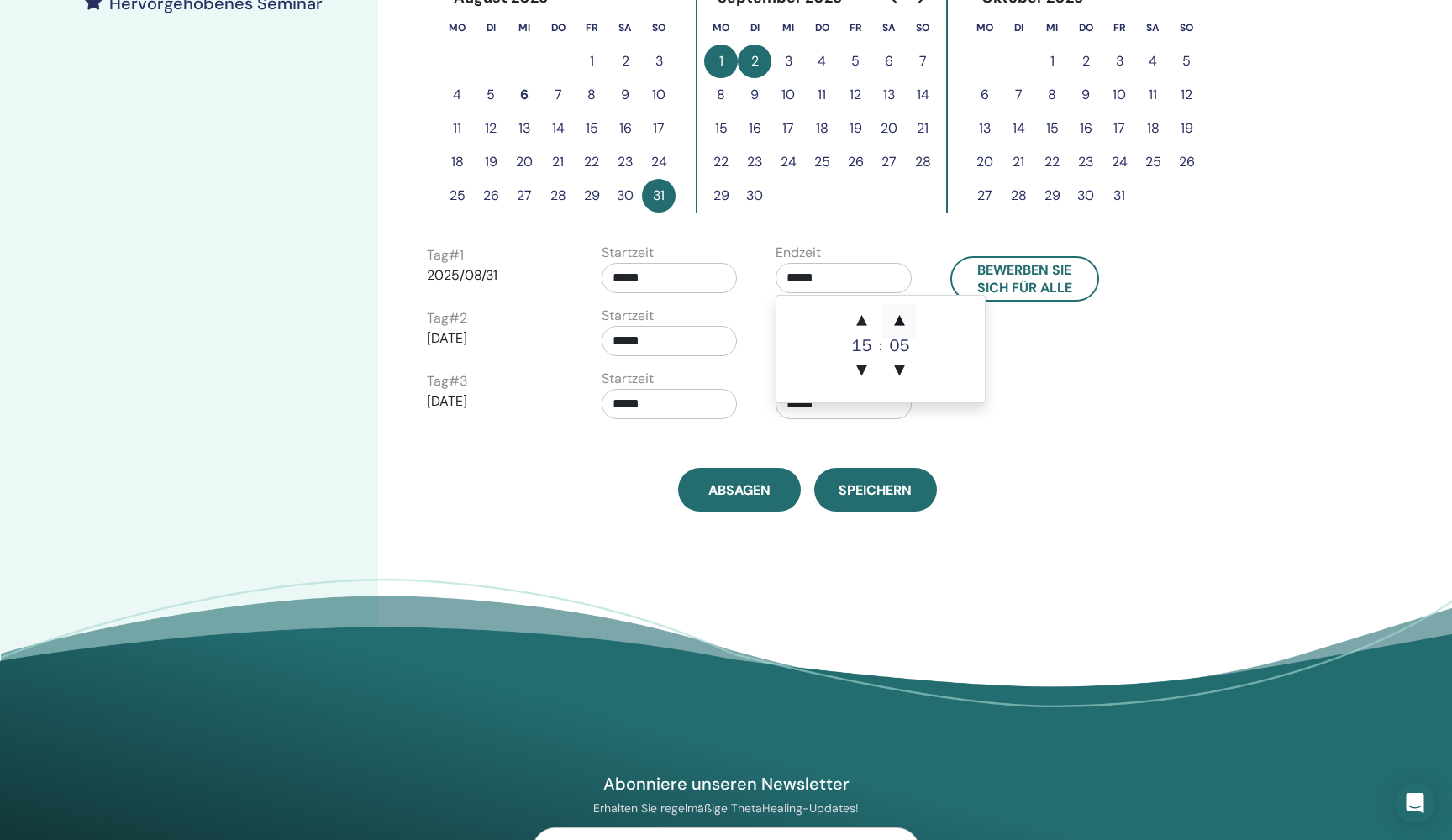 click on "▲" at bounding box center [899, 321] 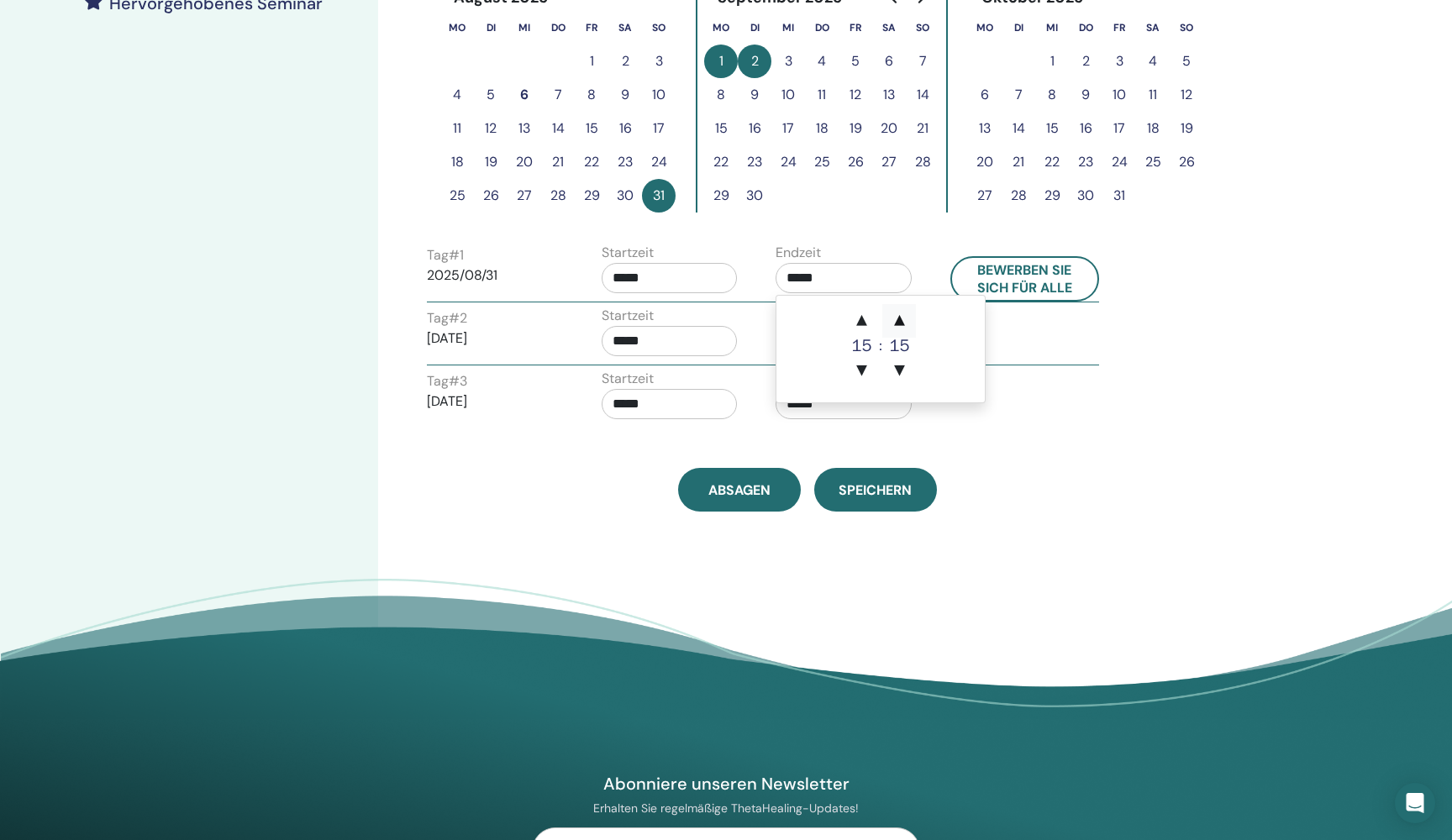 click on "▲" at bounding box center (899, 321) 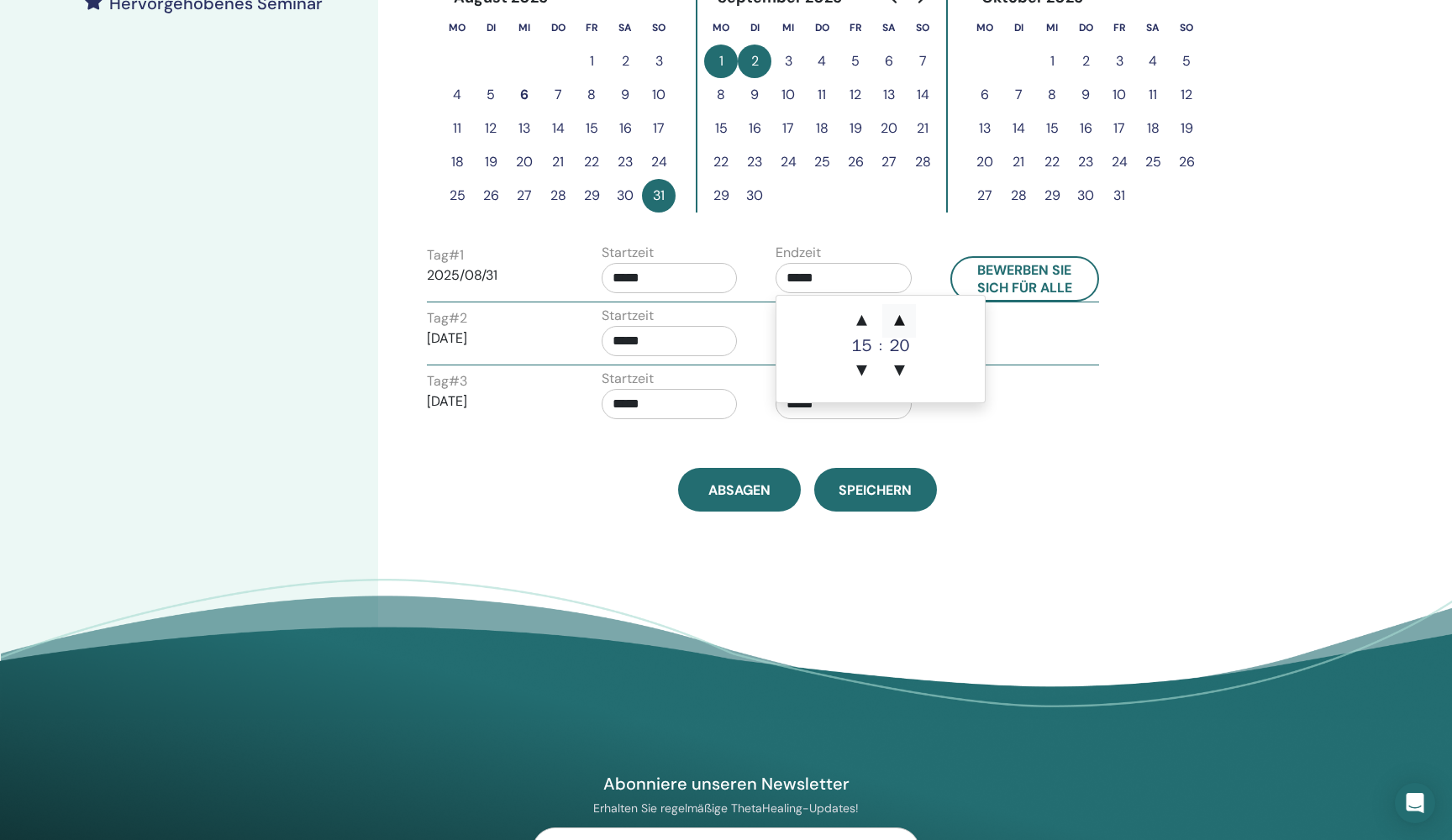 click on "▲" at bounding box center (899, 321) 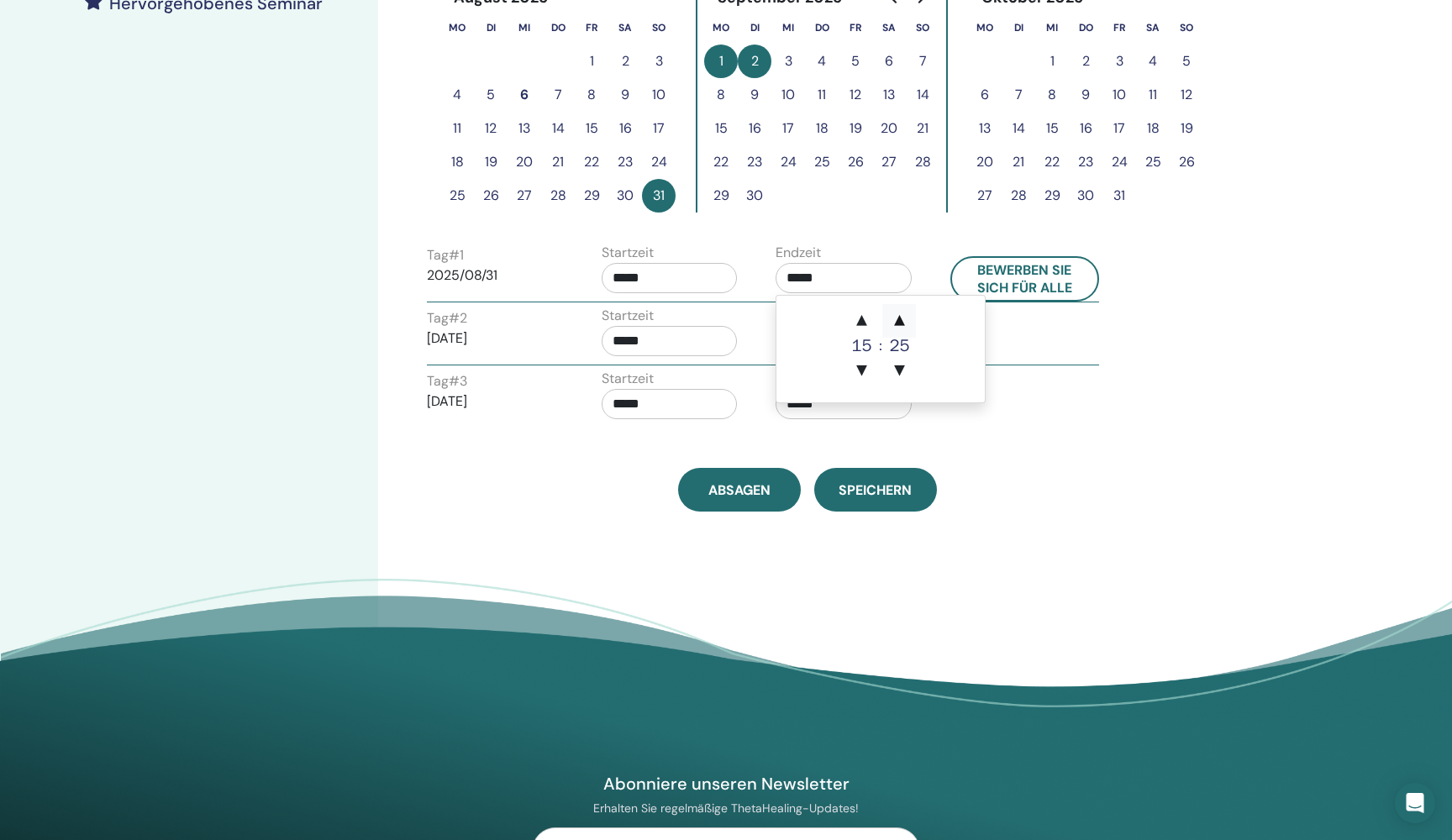 click on "▲" at bounding box center (899, 321) 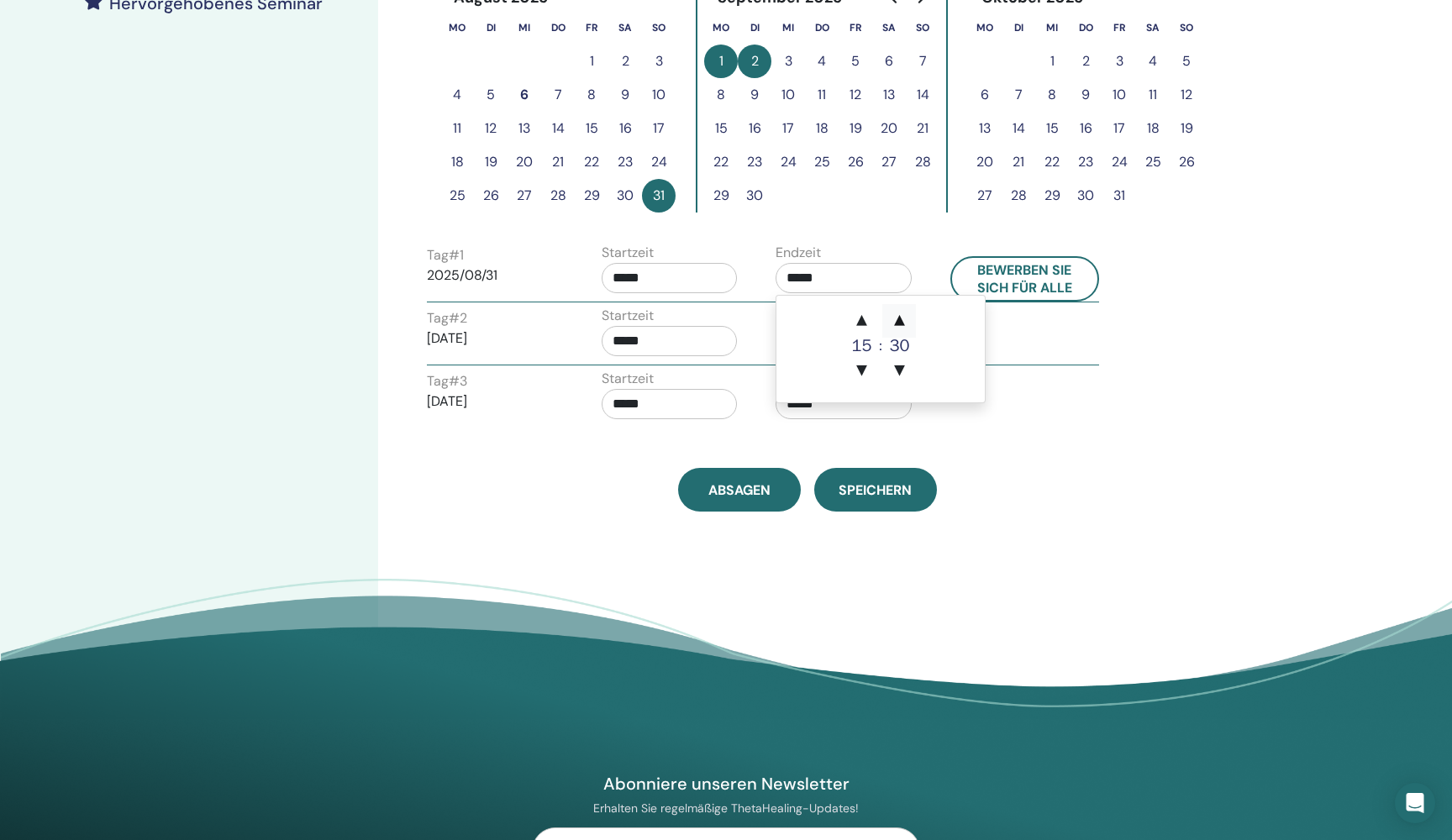 click on "▲" at bounding box center (899, 321) 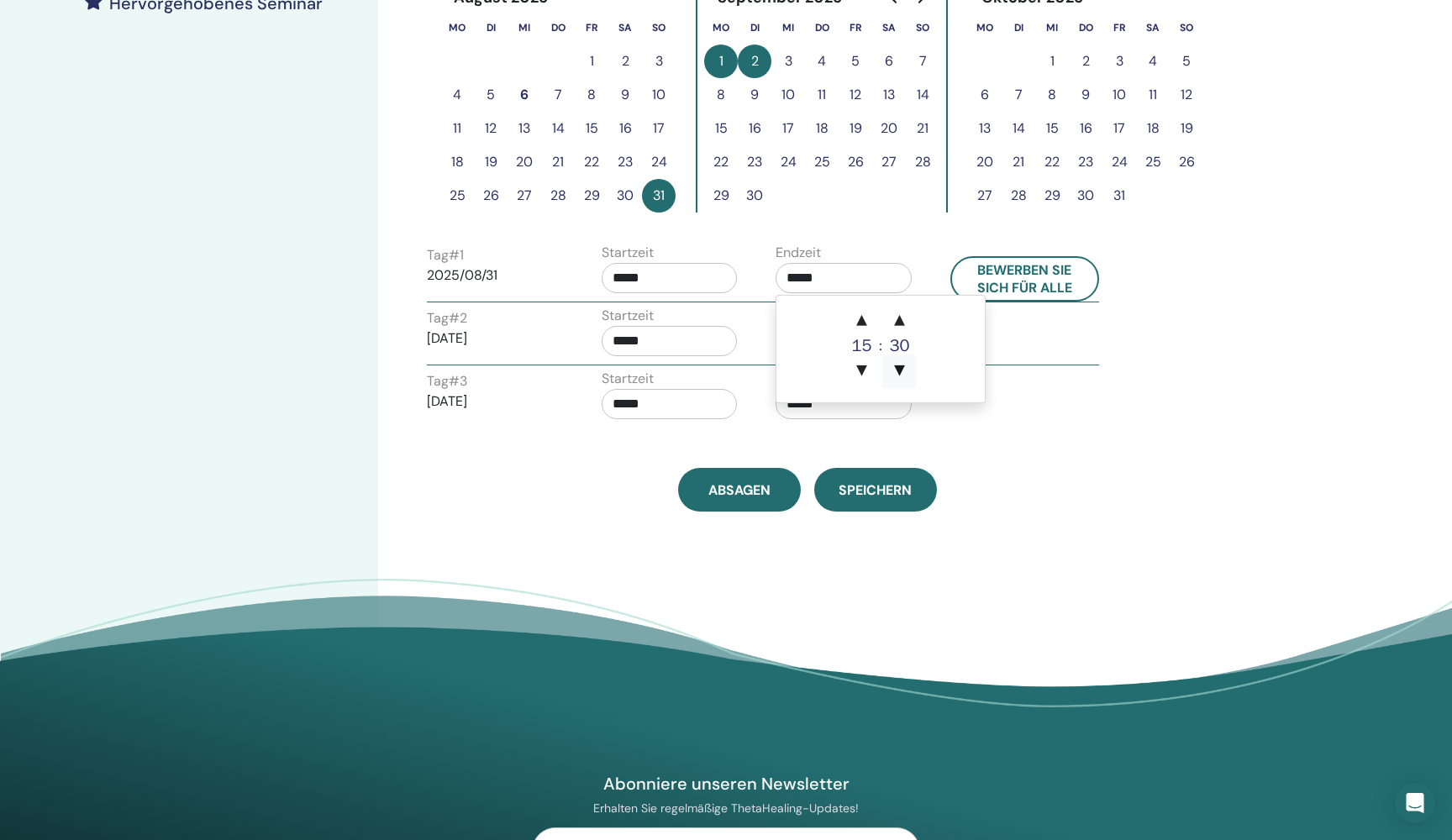 click on "▼" at bounding box center (899, 371) 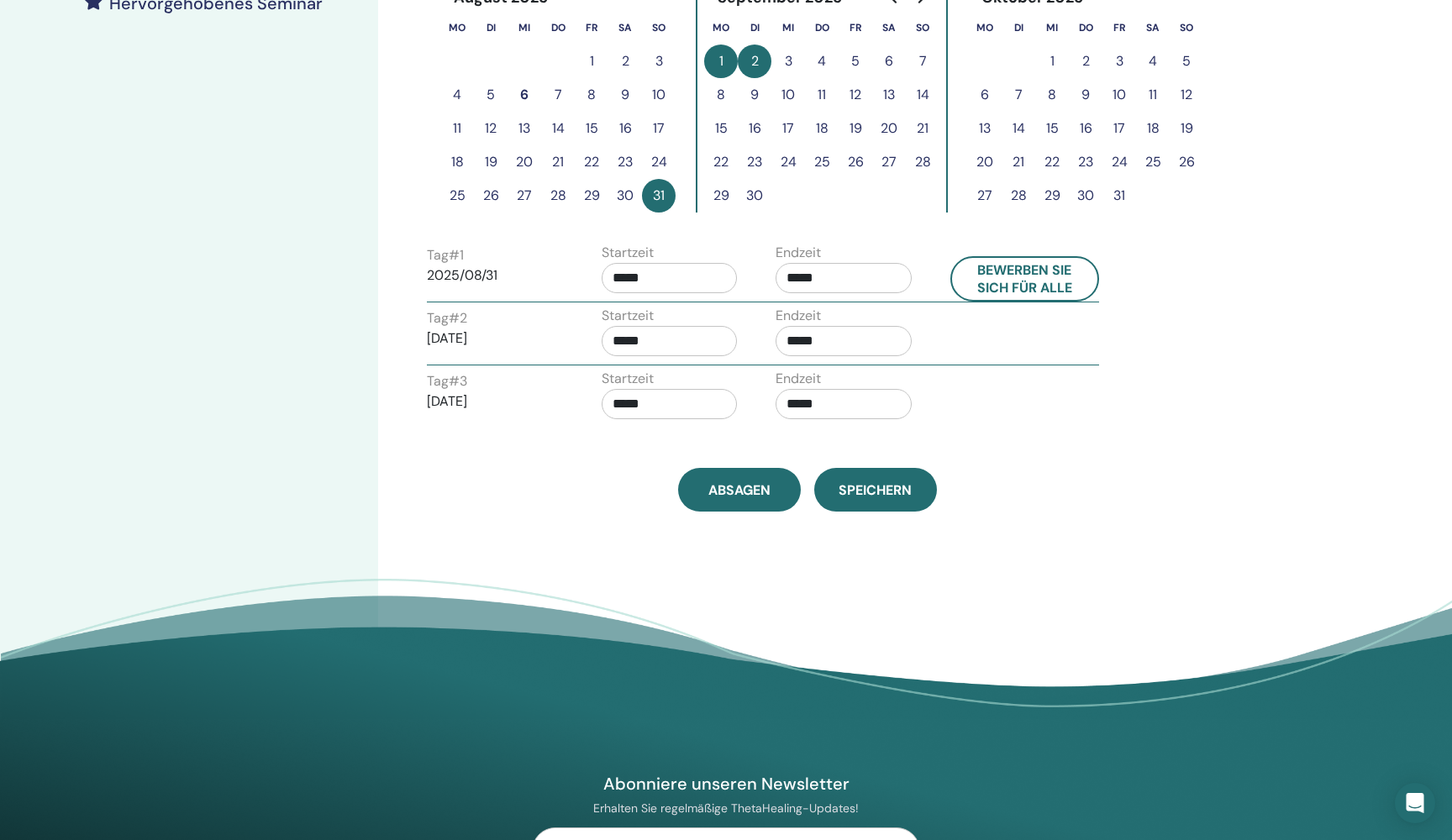 click on "Tag  # 1 [DATE] Startzeit ***** Endzeit ***** Bewerben Sie sich für alle Tag  # 2 [DATE] Startzeit ***** Endzeit ***** Tag  # 3 [DATE] Startzeit ***** Endzeit *****" at bounding box center [808, 333] 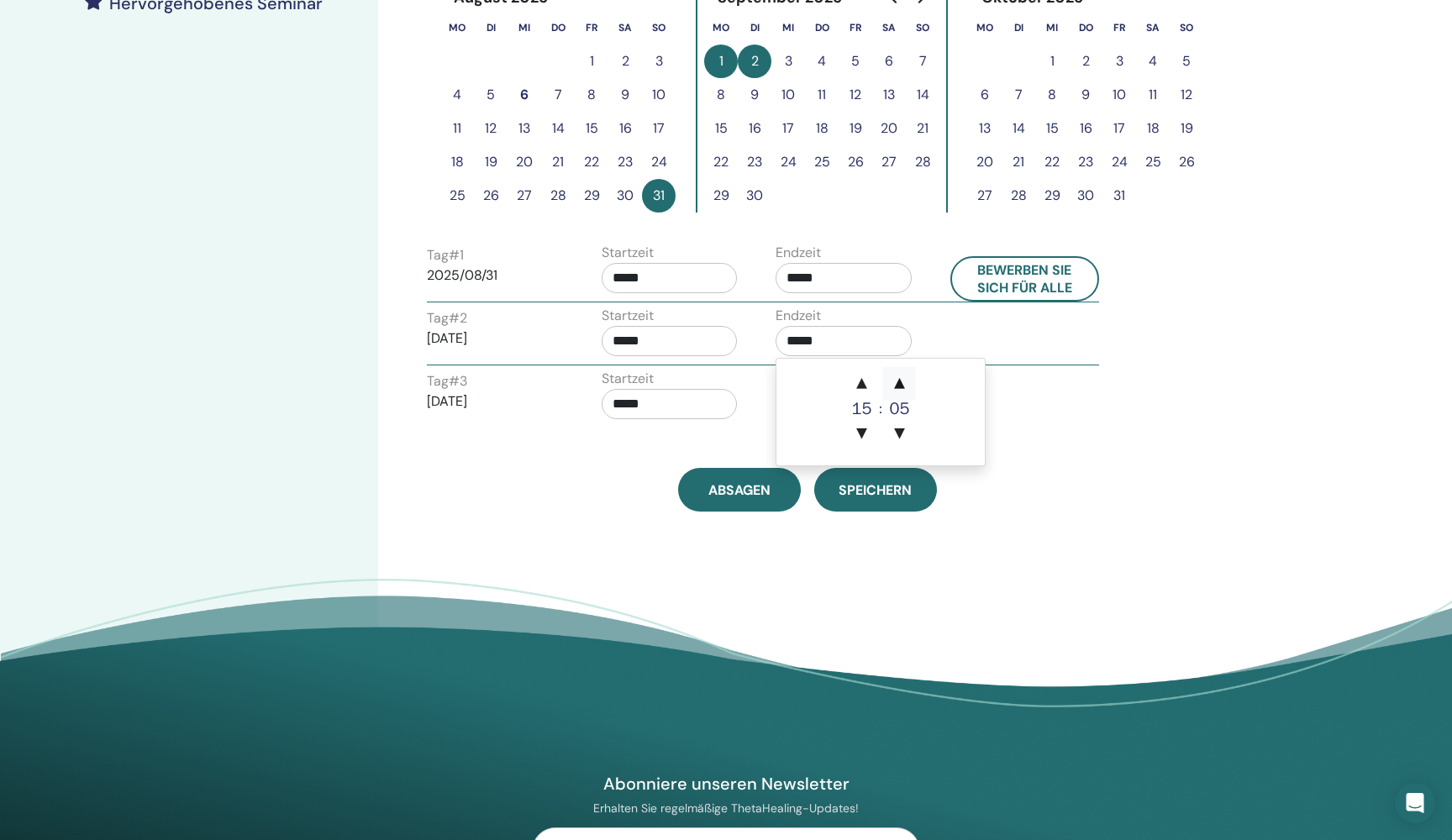 click on "▲" at bounding box center (899, 384) 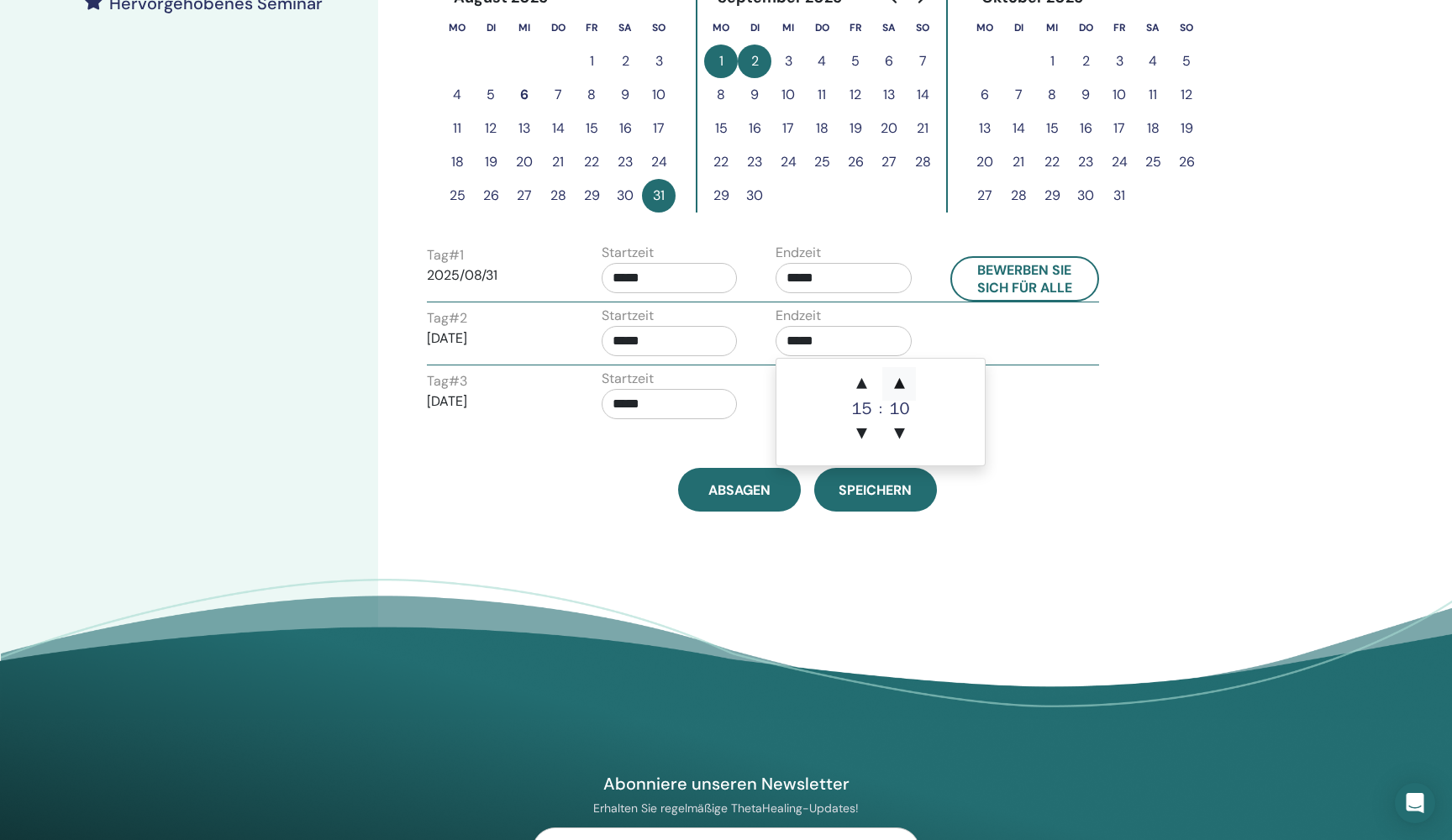 click on "▲" at bounding box center (899, 384) 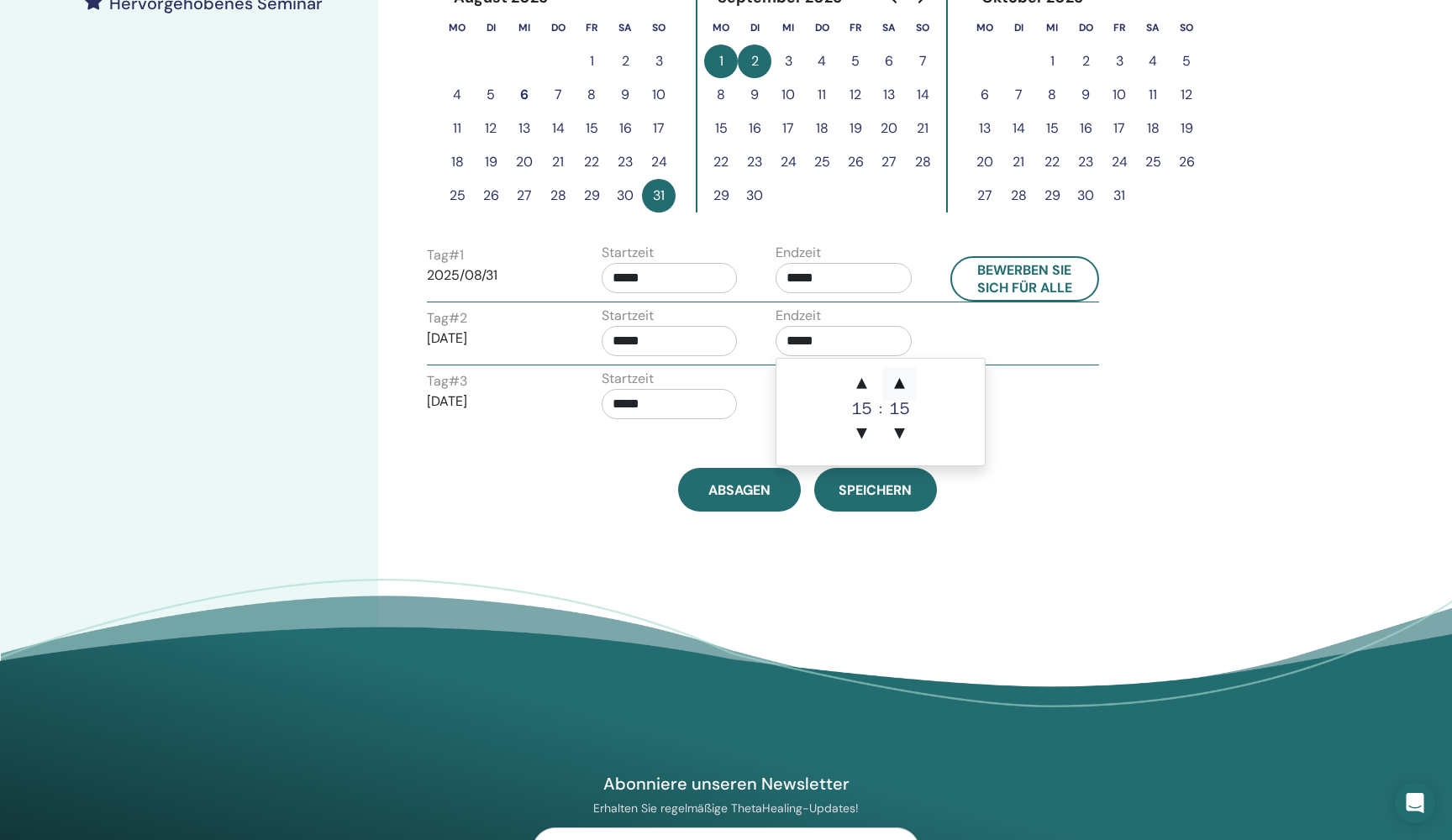 click on "▲" at bounding box center [899, 384] 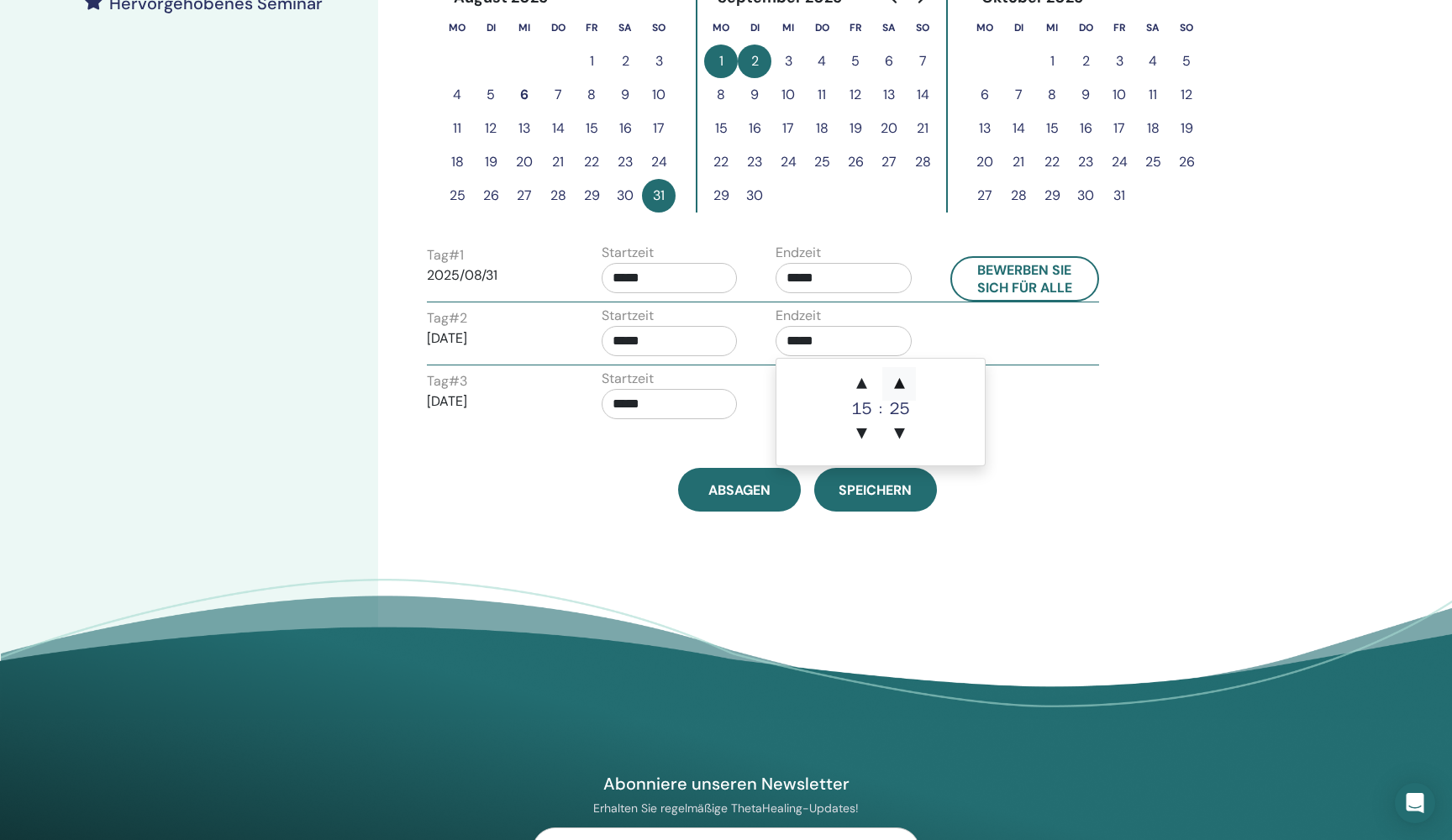 click on "▲" at bounding box center [899, 384] 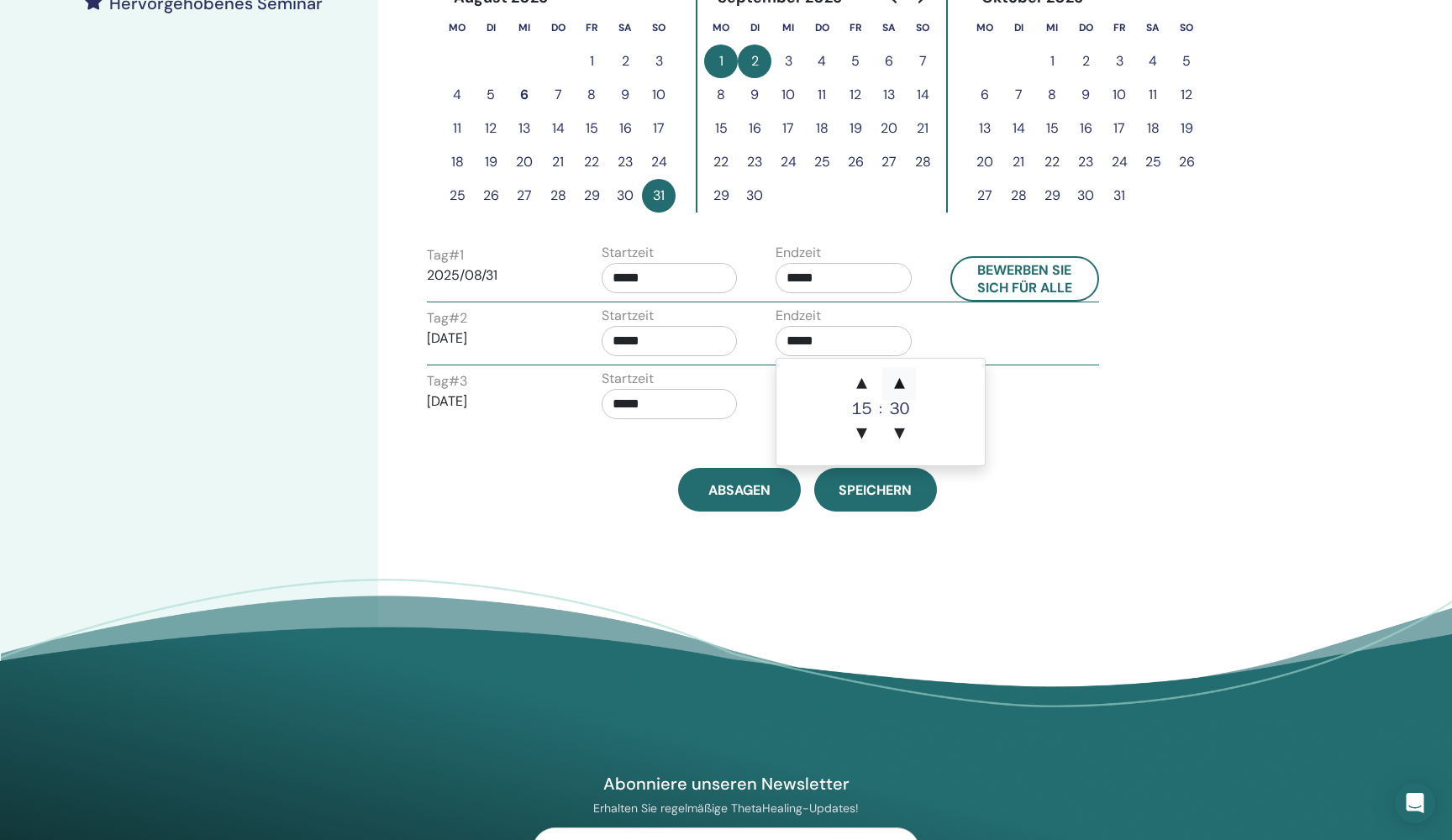 click on "▲" at bounding box center [899, 384] 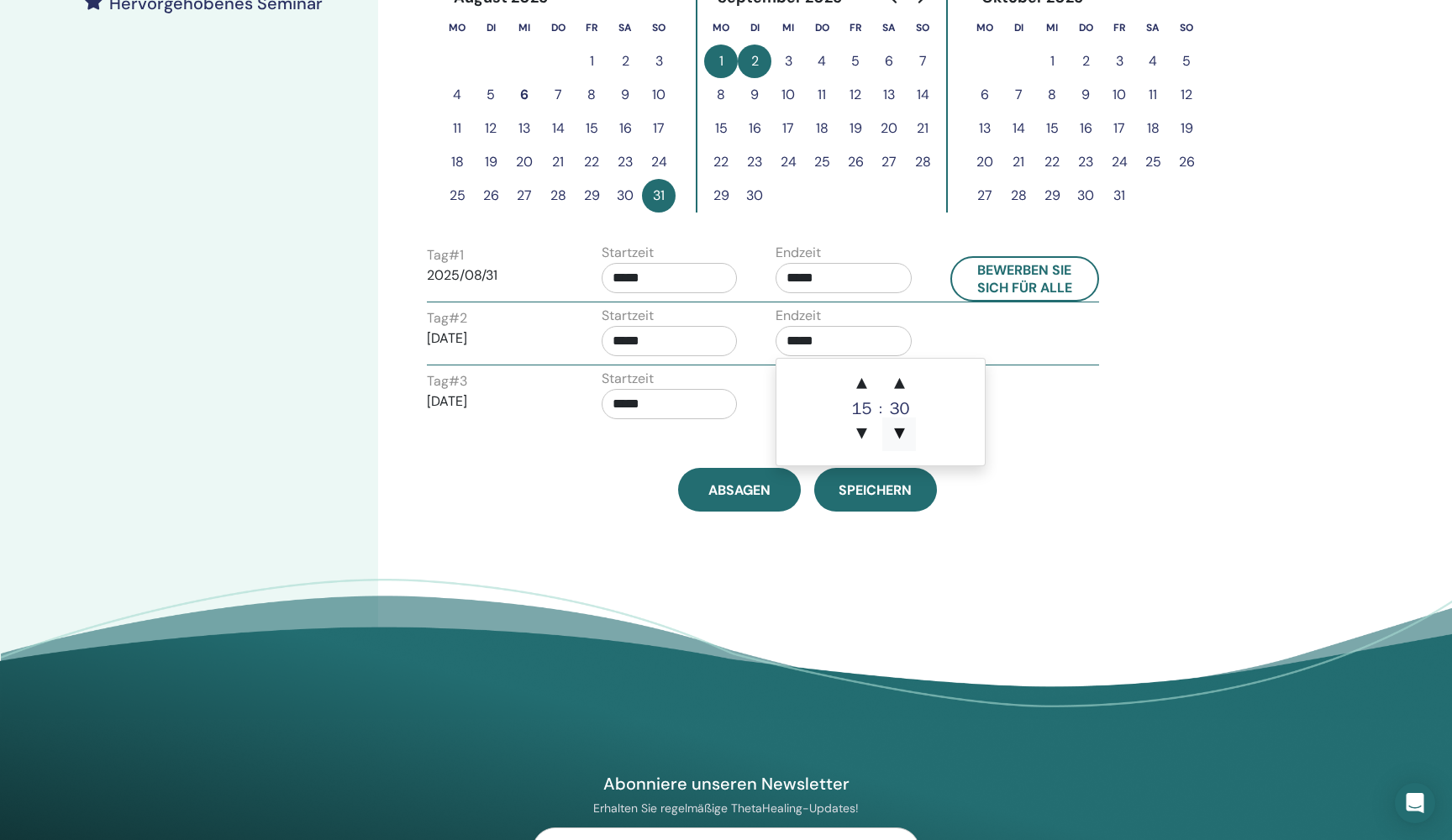 click on "▼" at bounding box center (899, 434) 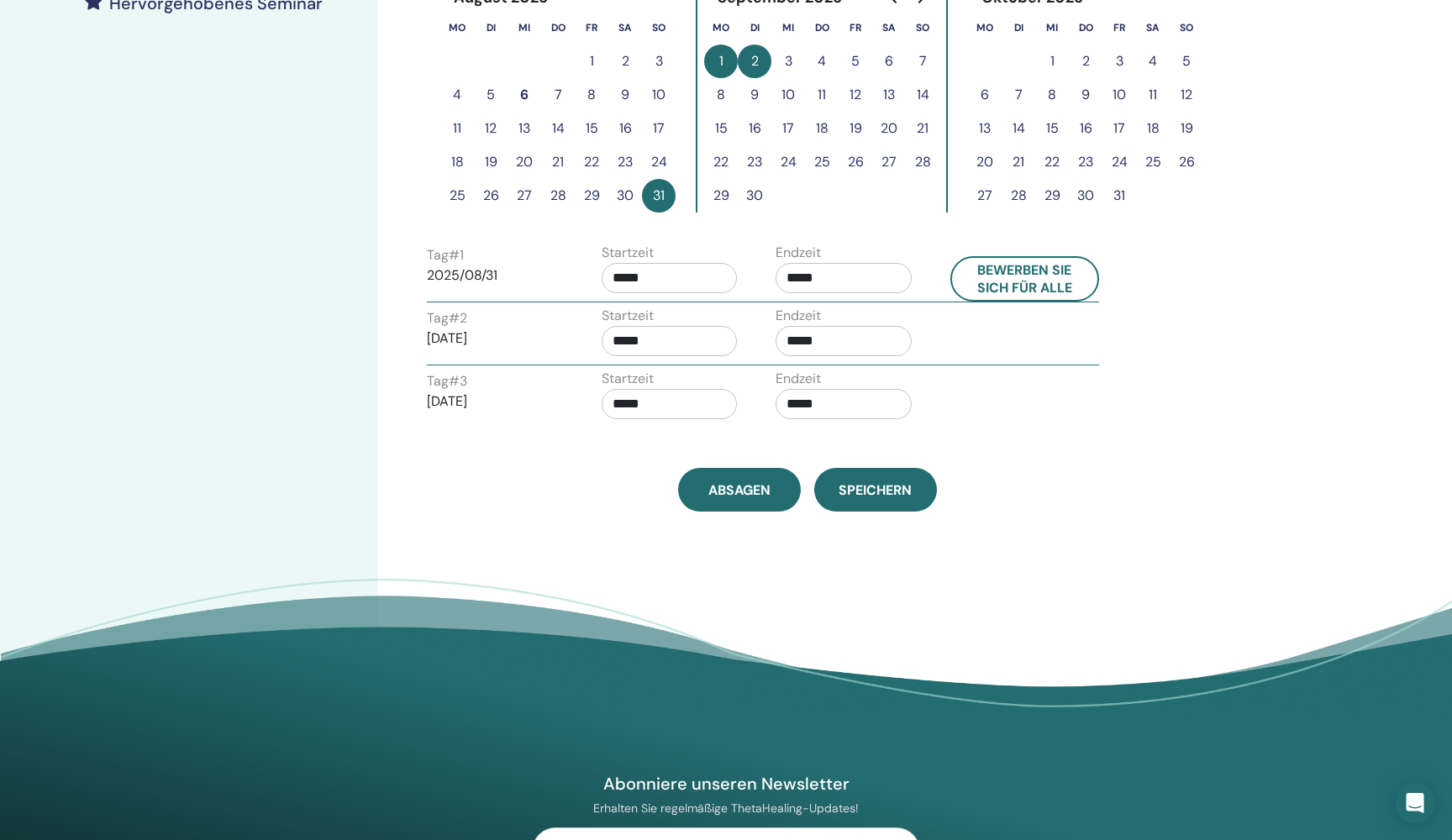 click on "Tag  # 2 [DATE] Startzeit ***** Endzeit *****" at bounding box center (763, 335) 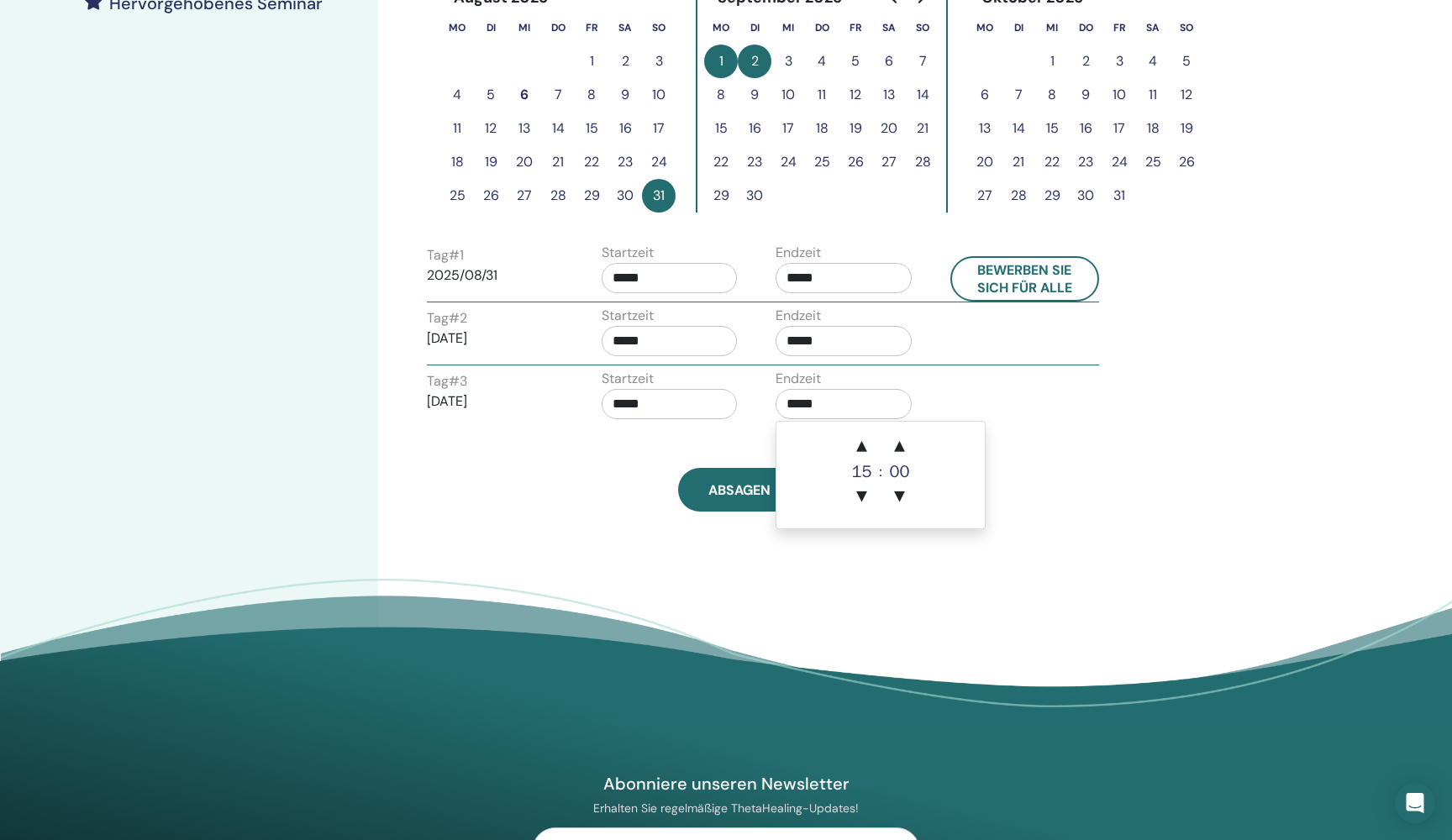 click on "*****" at bounding box center (844, 404) 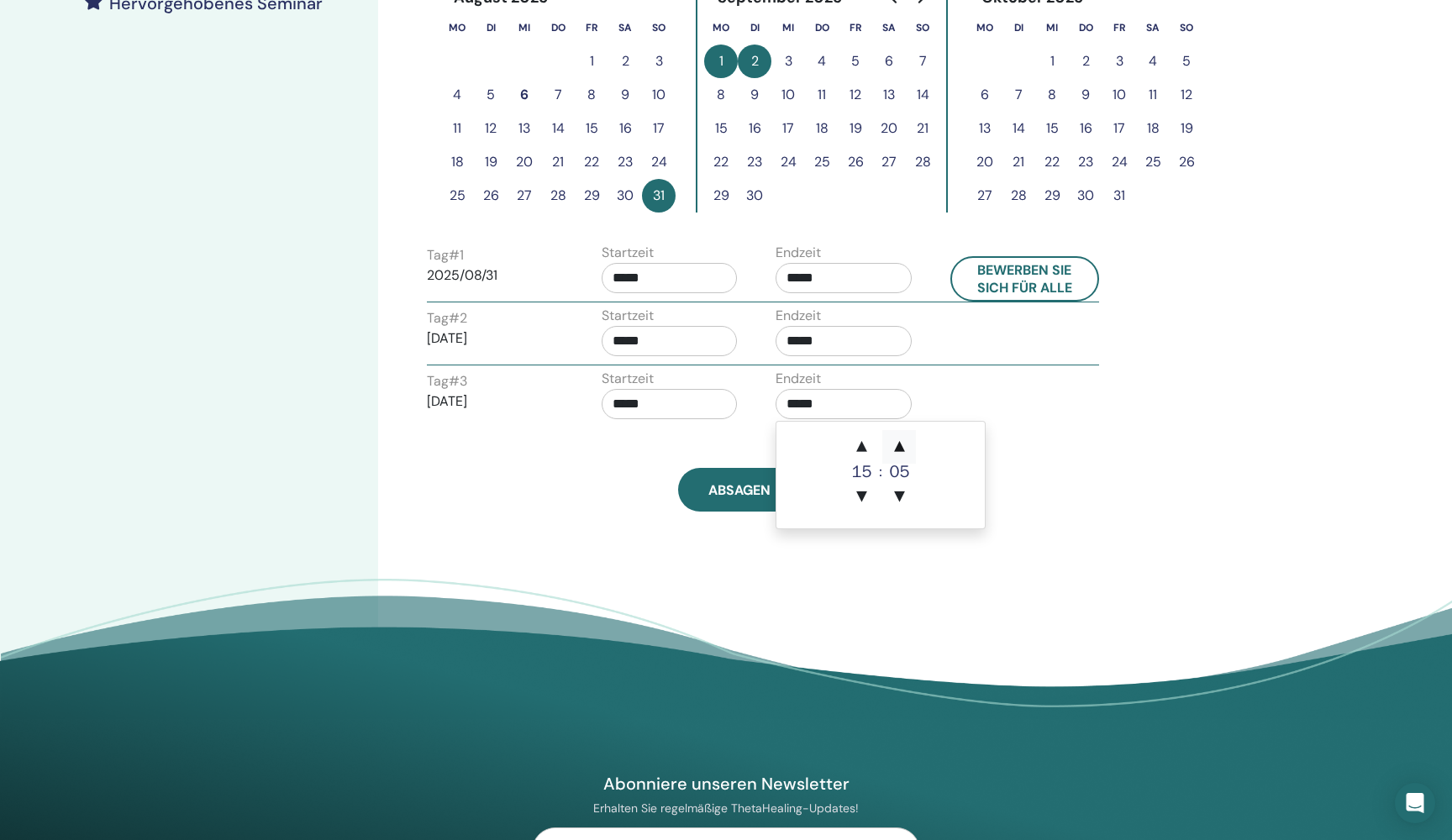 click on "▲" at bounding box center [899, 447] 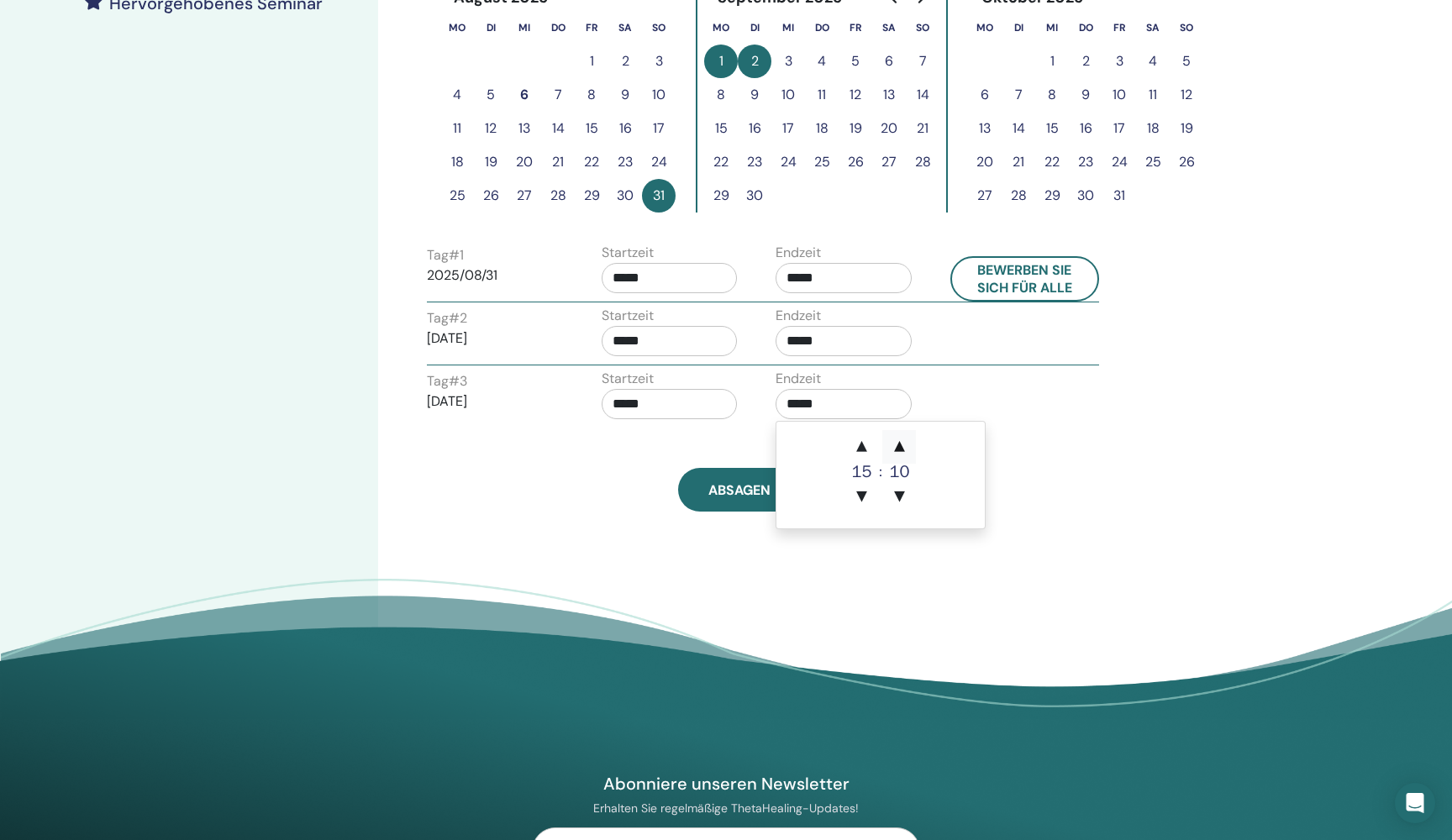 click on "▲" at bounding box center (899, 447) 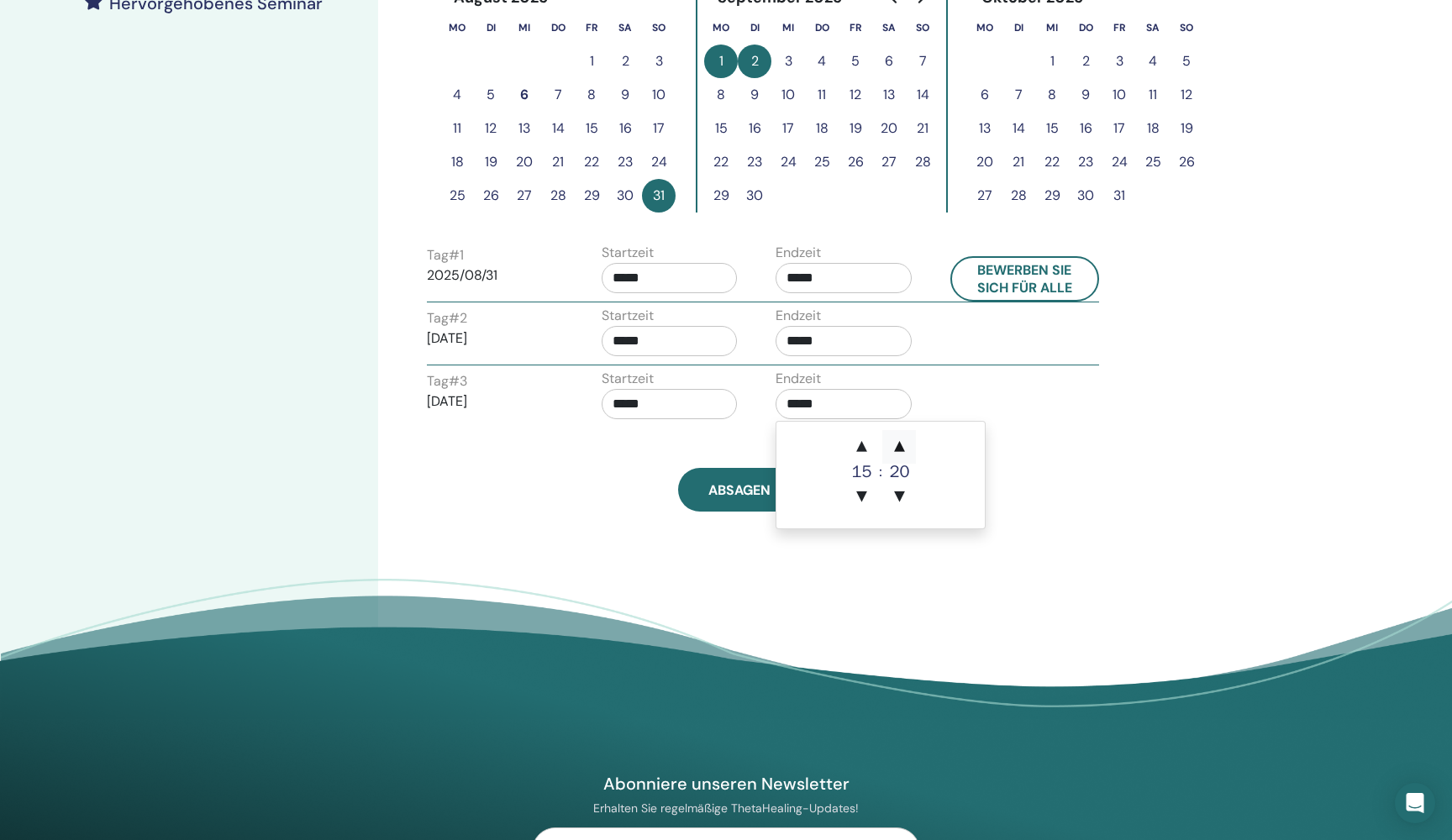 click on "▲" at bounding box center [899, 447] 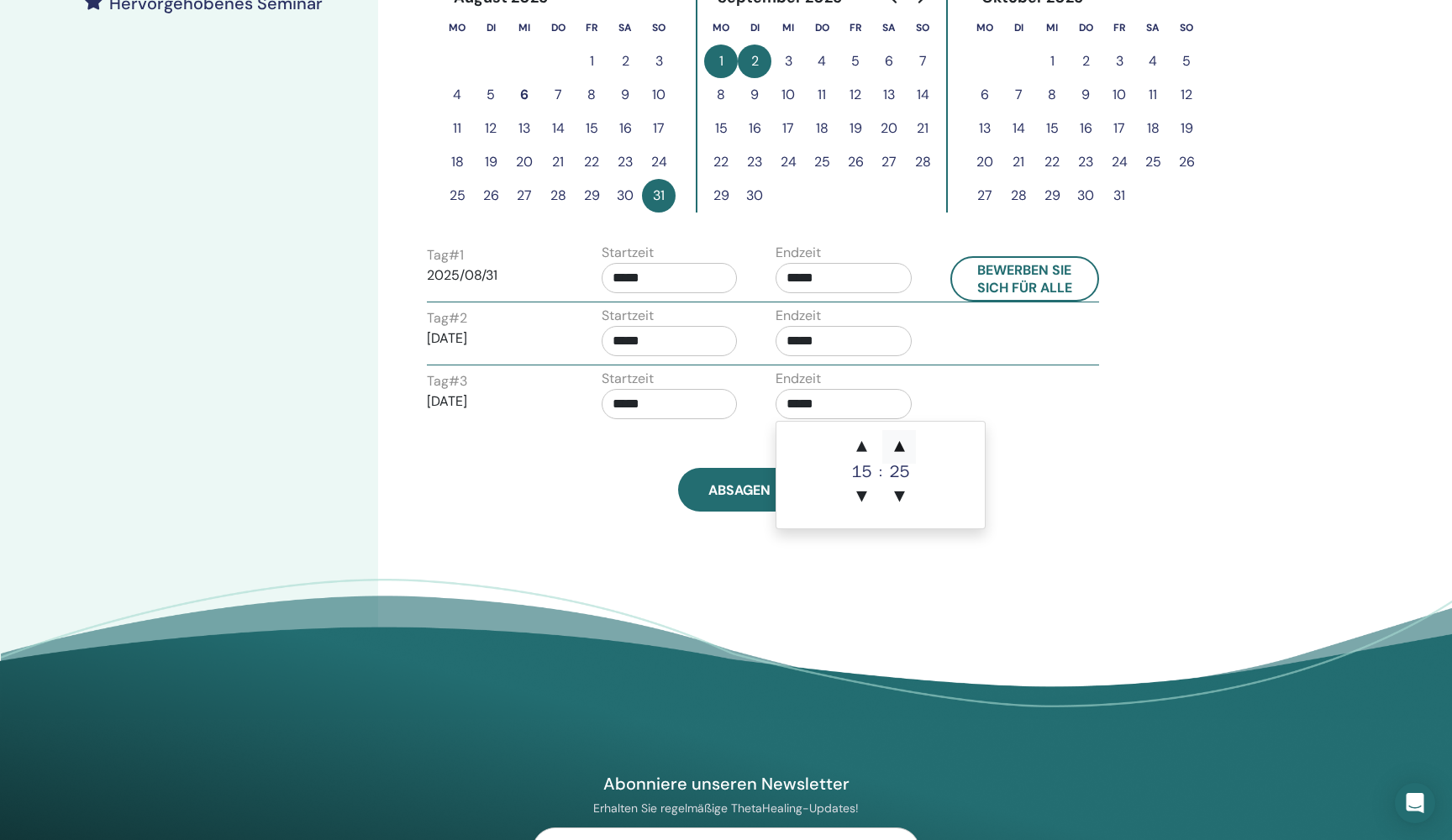 click on "▲" at bounding box center (899, 447) 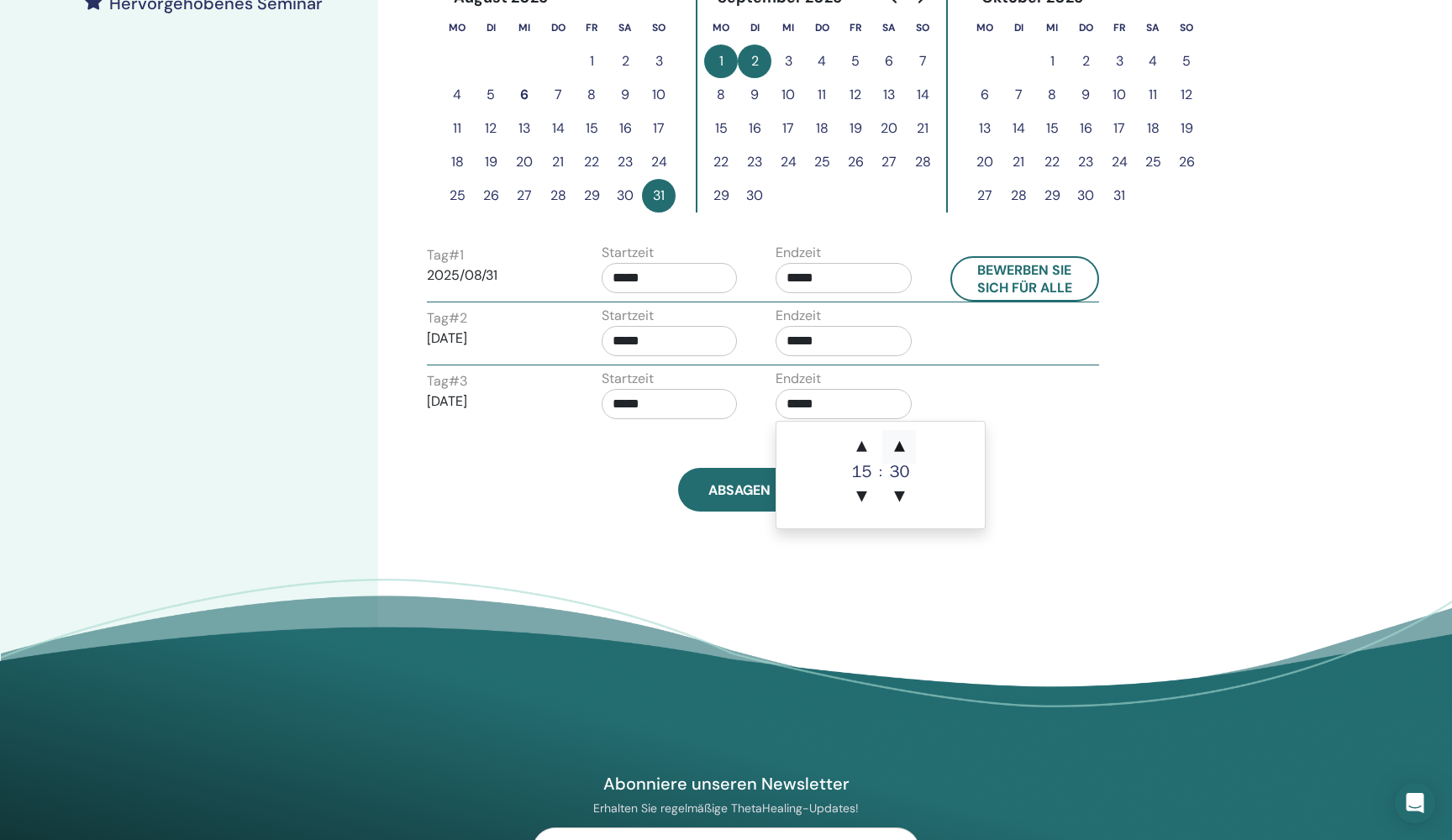 click on "▲" at bounding box center [899, 447] 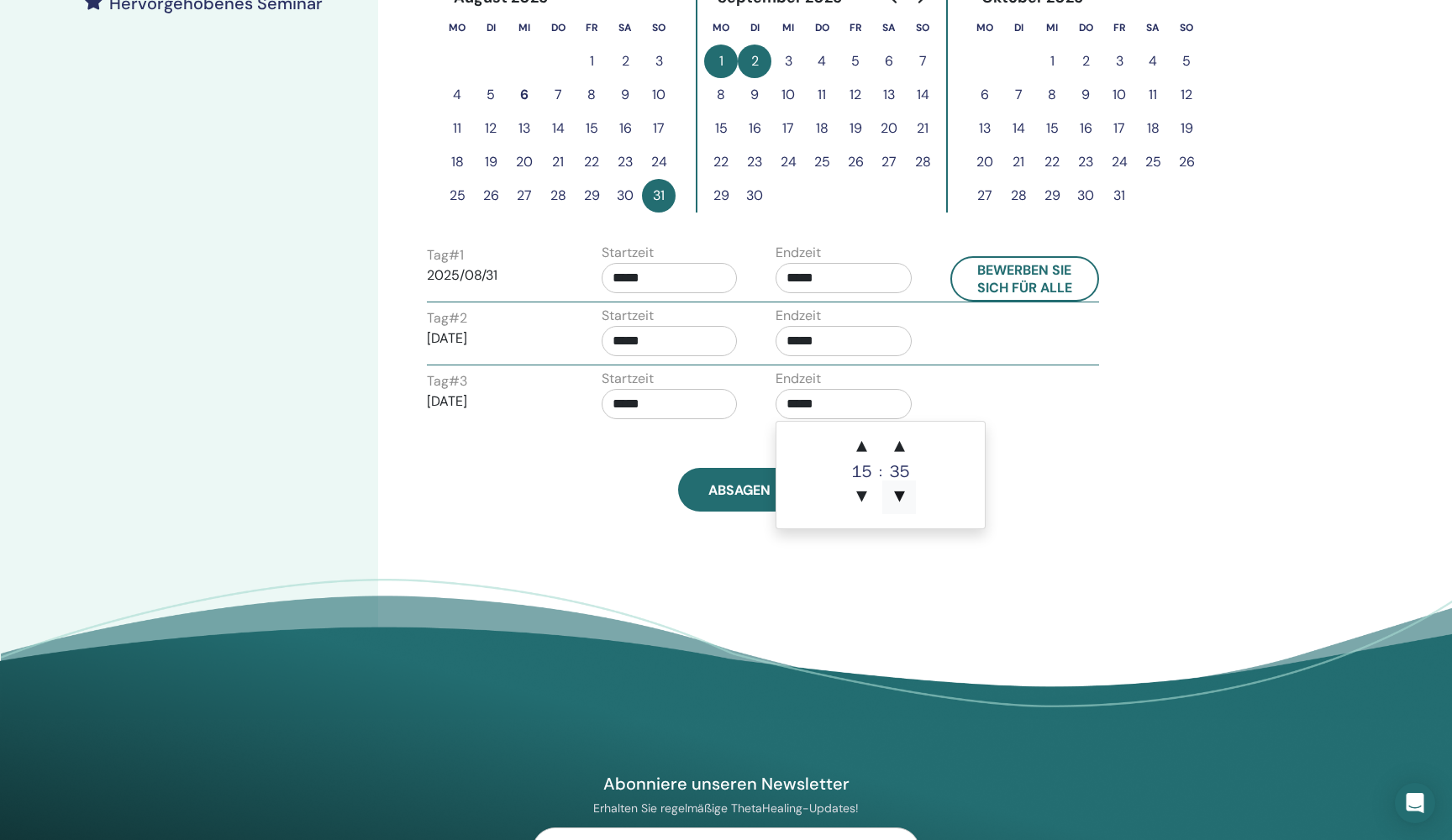 click on "▼" at bounding box center (899, 497) 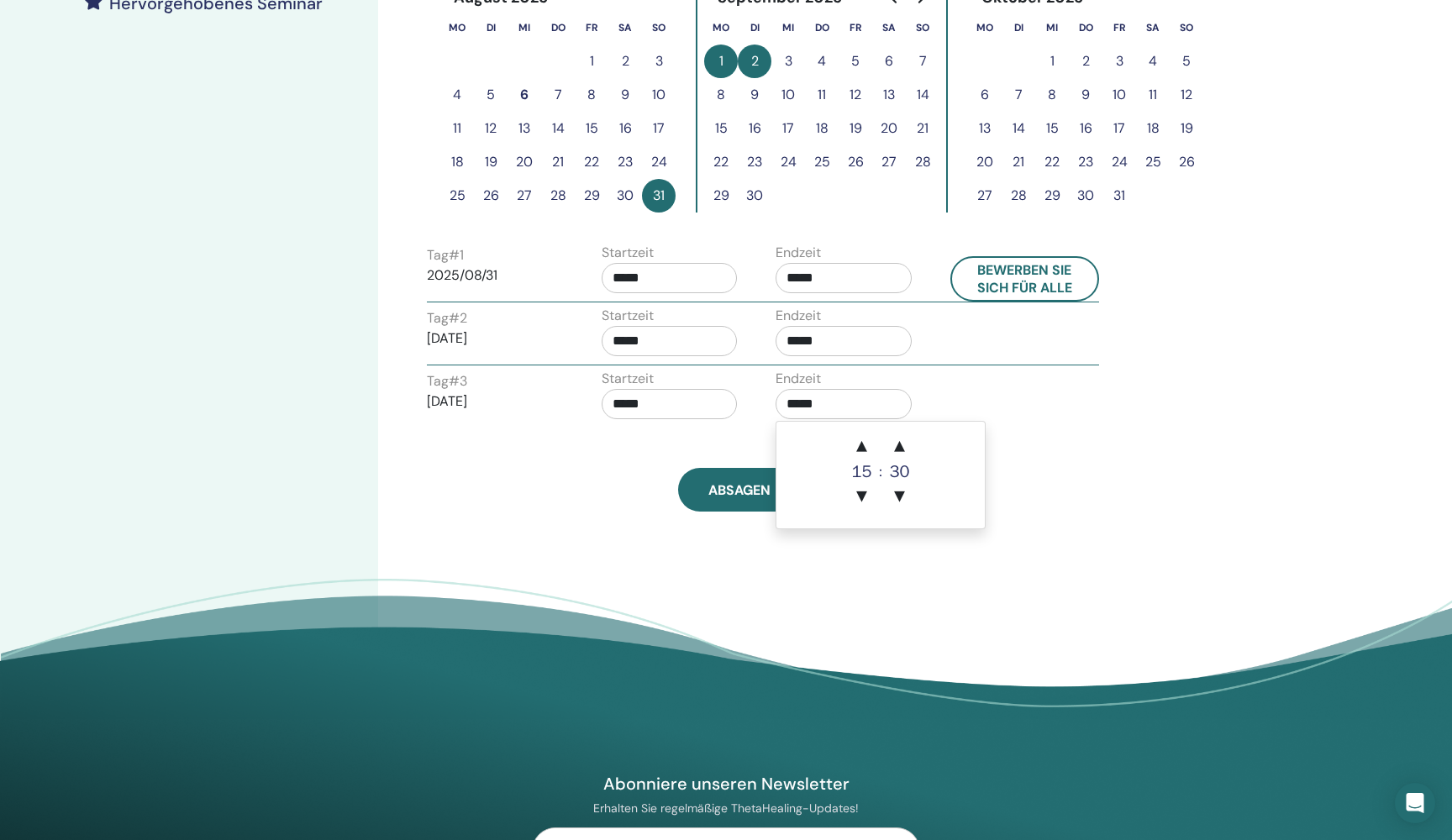 click on "Zeitzone (GMT+2) Europe/Berlin Datum und Uhrzeit des Seminars Startdatum Endtermin Erledigt Zeitplaneinrichtung abgeschlossen Zurücksetzen August [YEAR] Mo Di Mi Do Fr Sa So 1 2 3 4 5 6 7 8 9 10 11 12 13 14 15 16 17 18 19 20 21 22 23 24 25 26 27 28 29 30 31 September [YEAR] Mo Di Mi Do Fr Sa So 1 2 3 4 5 6 7 8 9 10 11 12 13 14 15 16 17 18 19 20 21 22 23 24 25 26 27 28 29 30 Oktober [YEAR] Mo Di Mi Do Fr Sa So 1 2 3 4 5 6 7 8 9 10 11 12 13 14 15 16 17 18 19 20 21 22 23 24 25 26 27 28 29 30 31 Tag  # 1 [DATE] Startzeit ***** Endzeit ***** Bewerben Sie sich für alle Tag  # 2 [DATE] Startzeit ***** Endzeit ***** Tag  # 3 [DATE] Startzeit ***** Endzeit ***** Absagen Speichern" at bounding box center (808, 31) 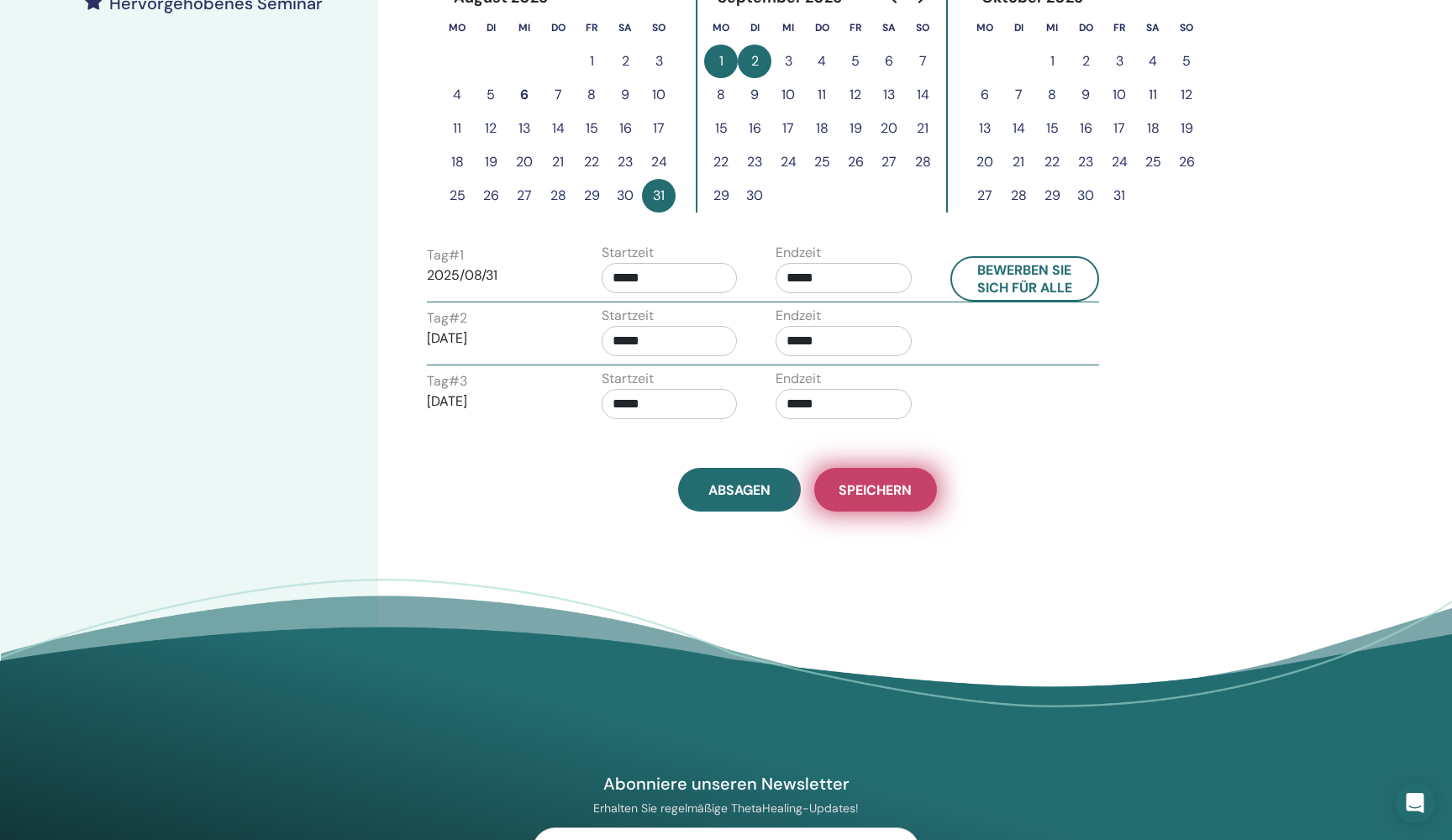 click on "Speichern" at bounding box center (875, 490) 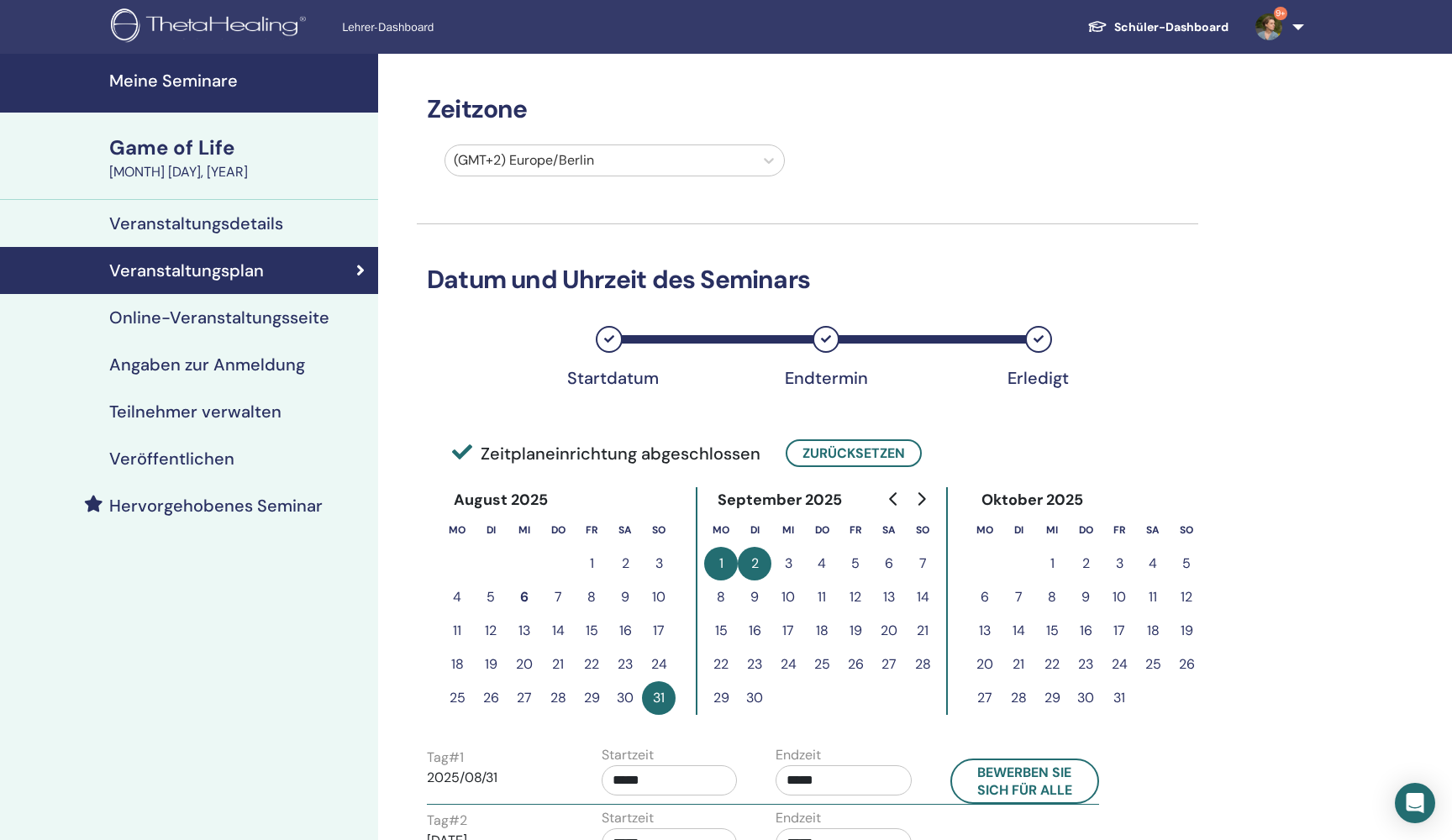 scroll, scrollTop: 0, scrollLeft: 0, axis: both 